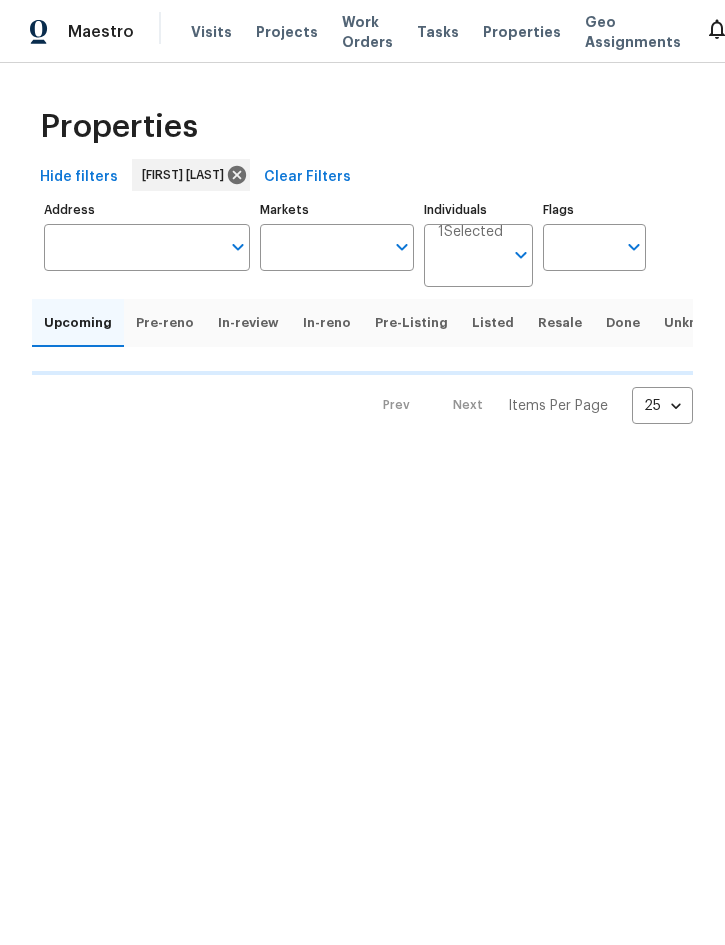 scroll, scrollTop: 0, scrollLeft: 0, axis: both 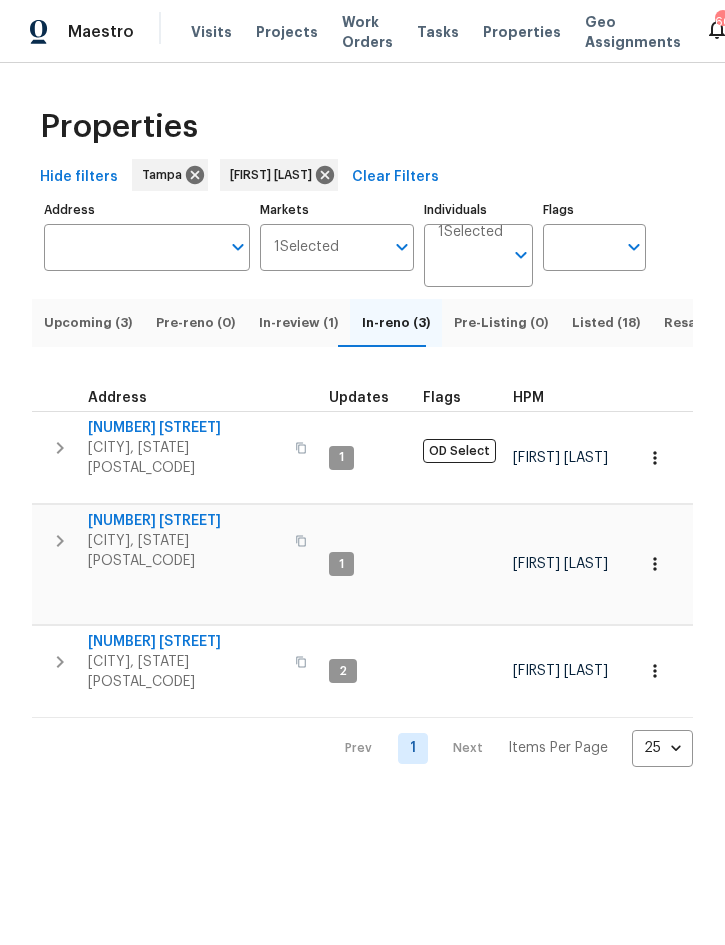 click on "Resale (18)" at bounding box center (699, 323) 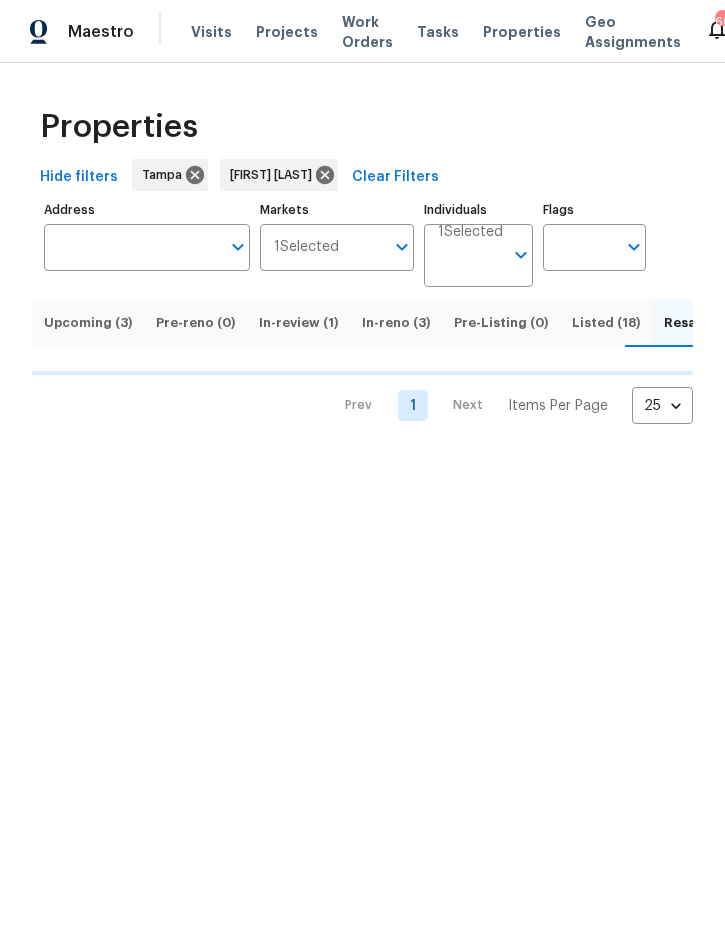 scroll, scrollTop: 0, scrollLeft: 21, axis: horizontal 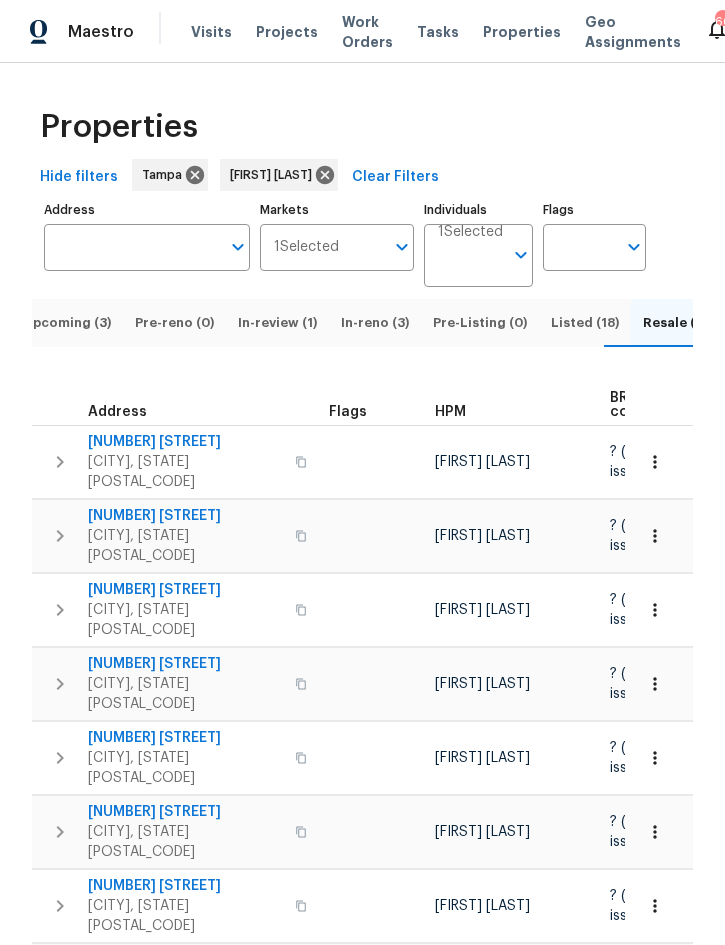 click on "In-reno (3)" at bounding box center [375, 323] 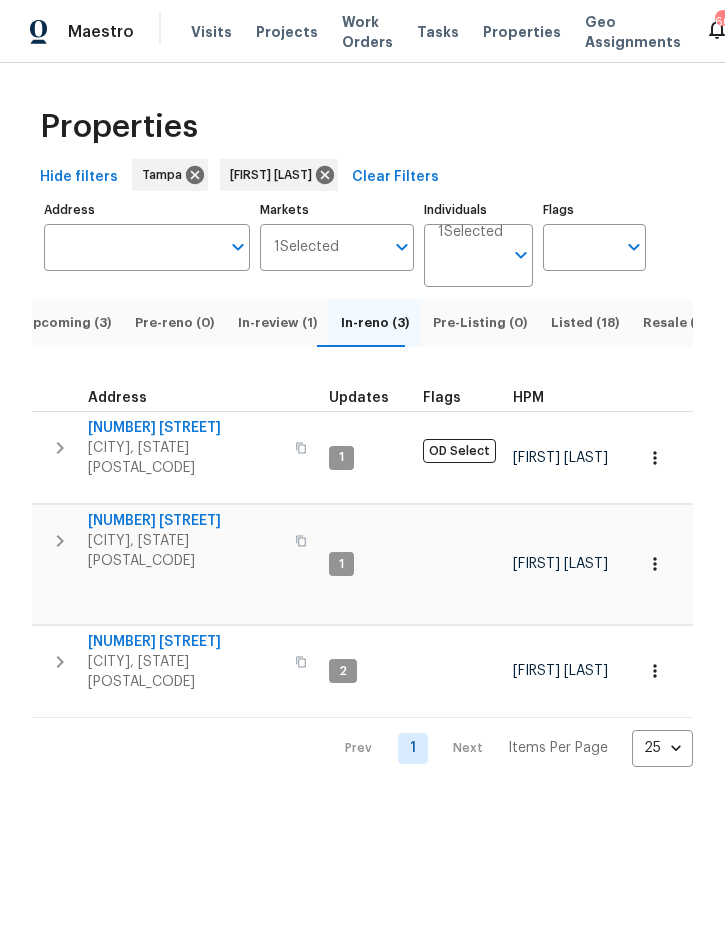 click on "Upcoming (3)" at bounding box center (67, 323) 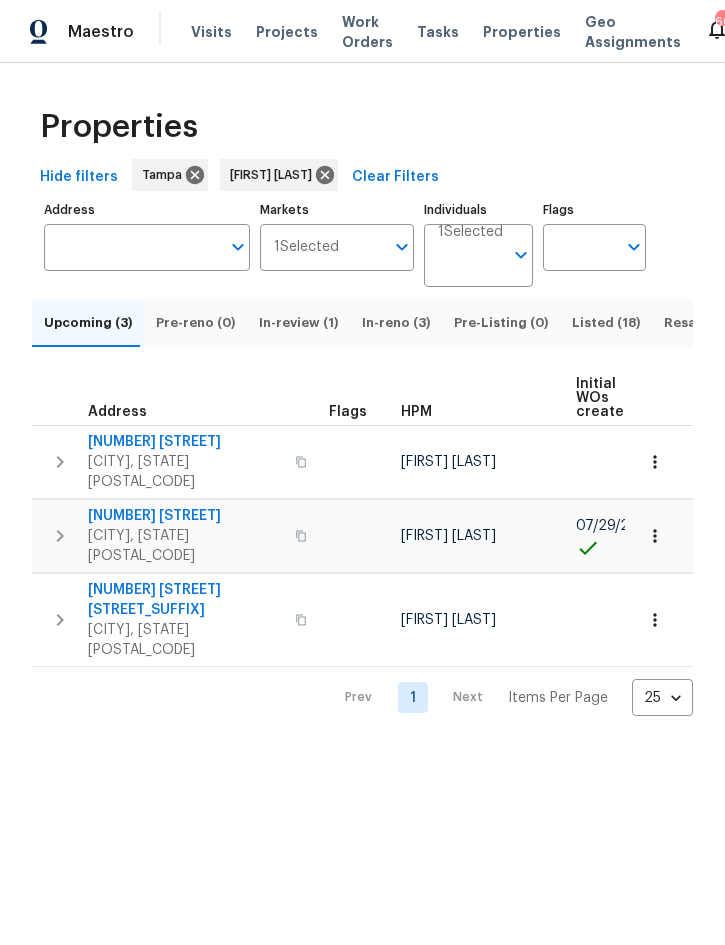 scroll, scrollTop: 0, scrollLeft: 0, axis: both 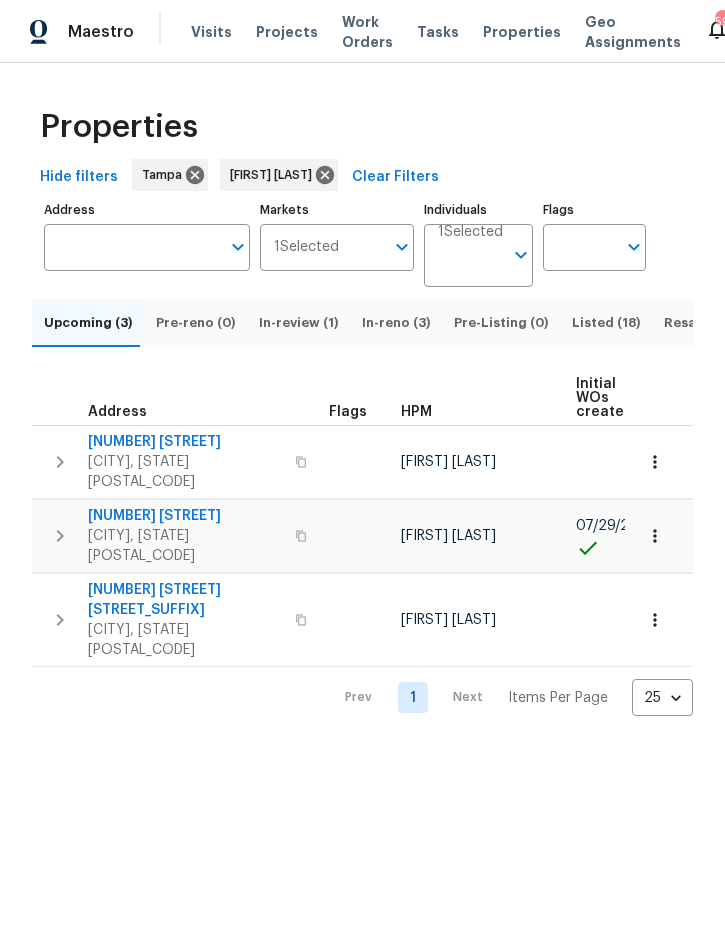 click on "Resale (18)" at bounding box center (699, 323) 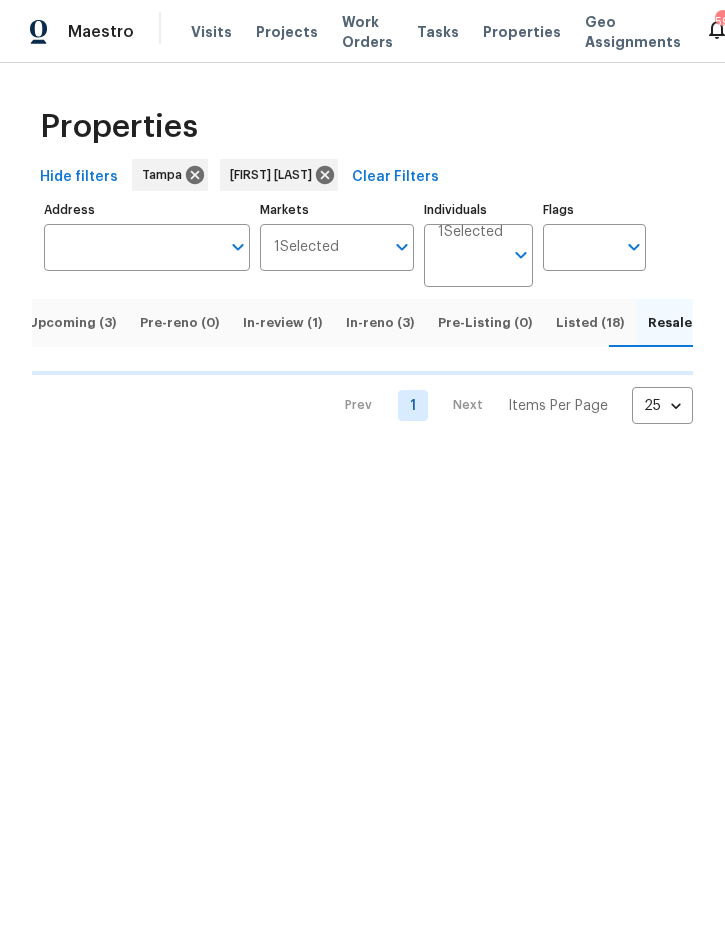 scroll, scrollTop: 0, scrollLeft: 21, axis: horizontal 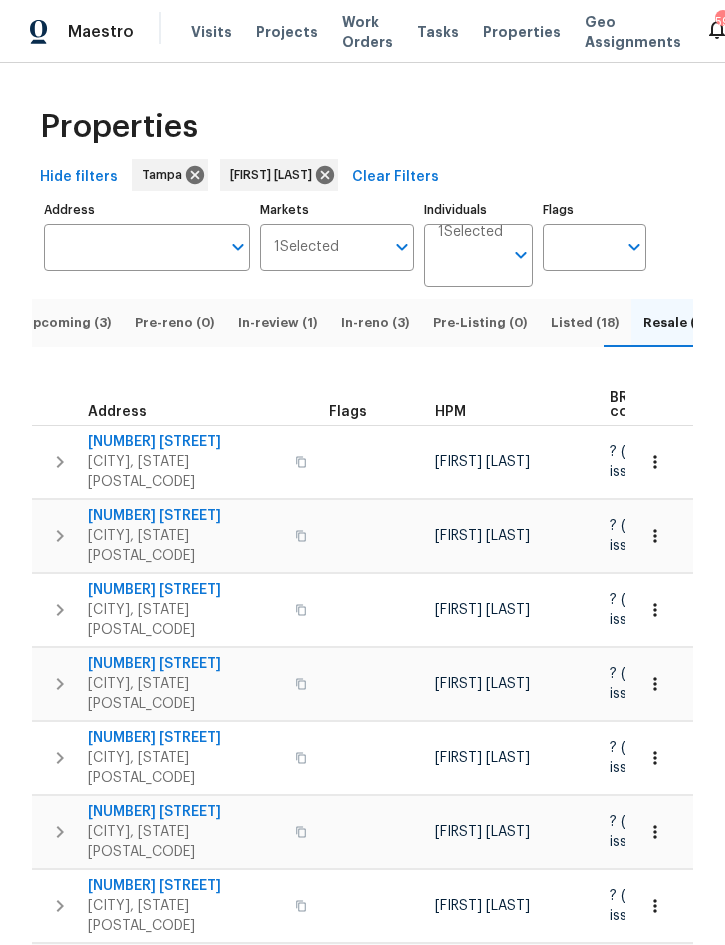 click on "Listed (18)" at bounding box center (585, 323) 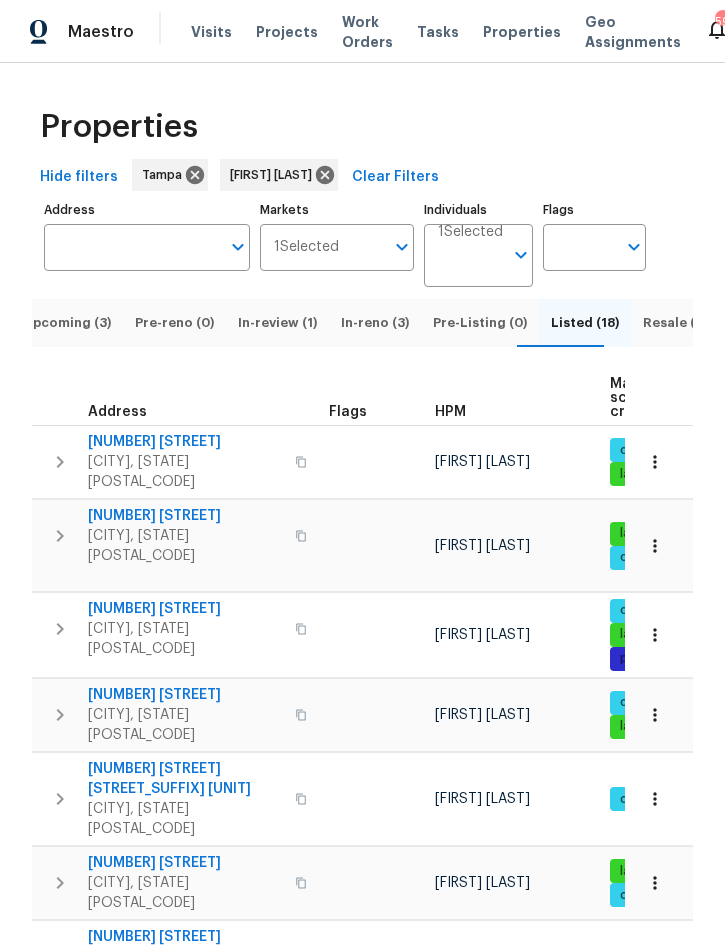 scroll, scrollTop: 16, scrollLeft: 0, axis: vertical 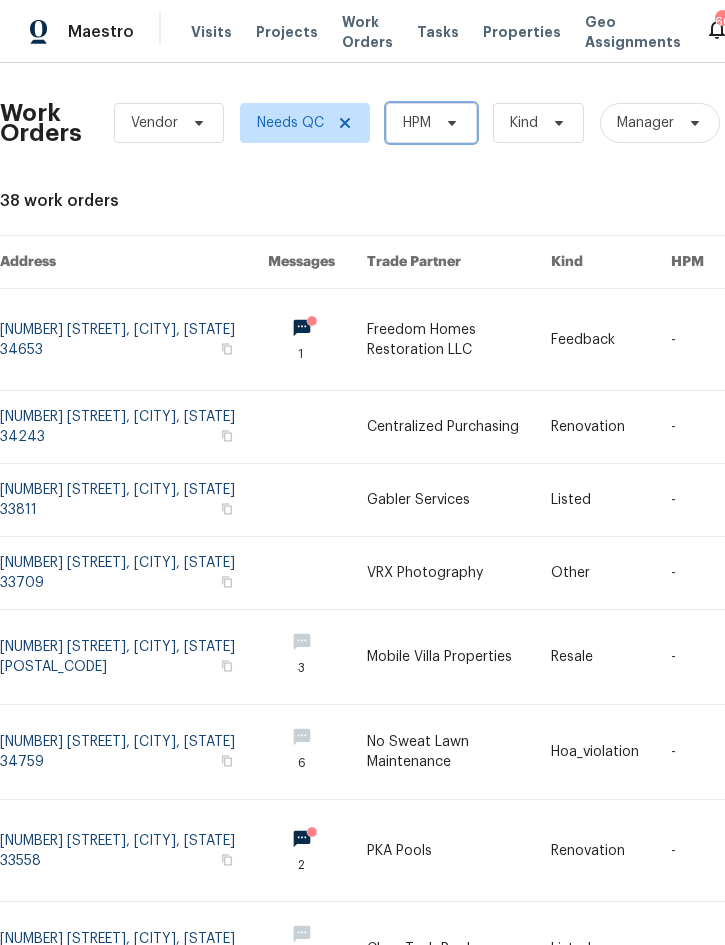 click on "HPM" at bounding box center (431, 123) 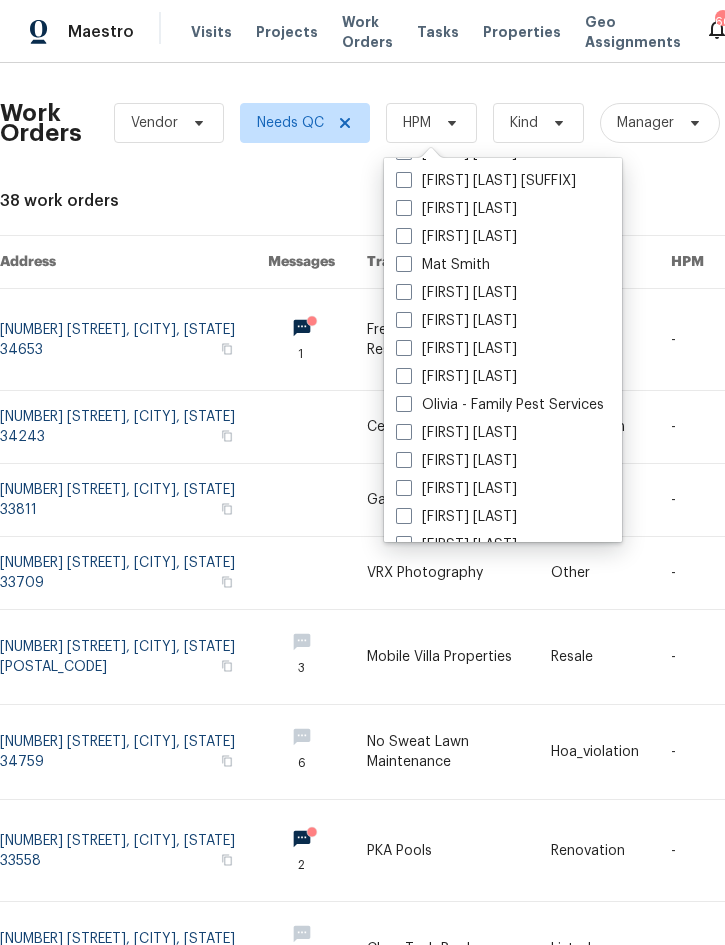 scroll, scrollTop: 221, scrollLeft: 0, axis: vertical 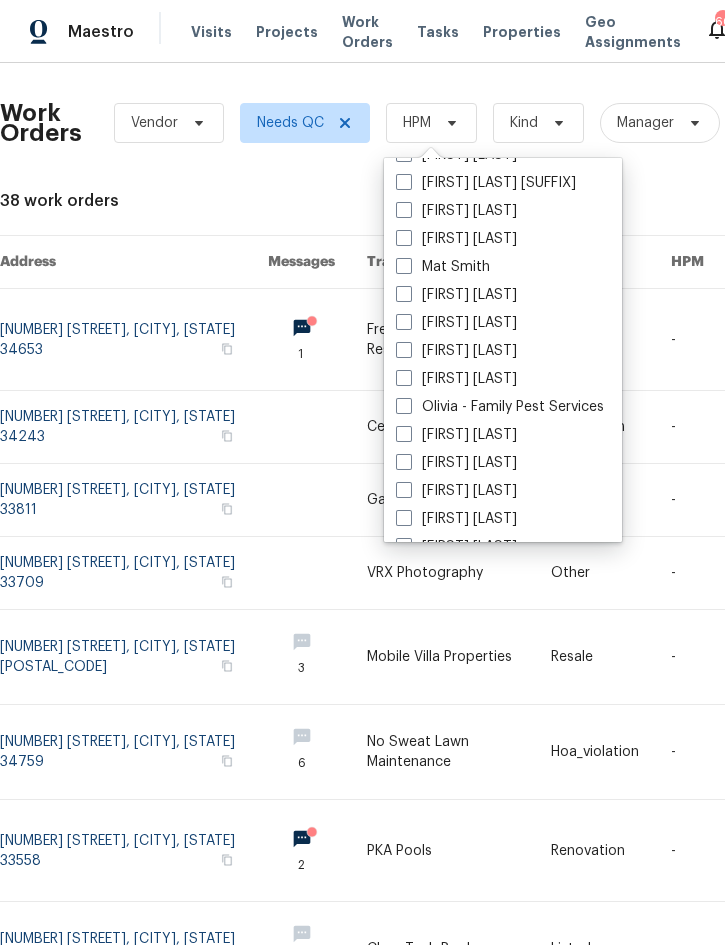 click on "[FIRST] [LAST]" at bounding box center (456, 379) 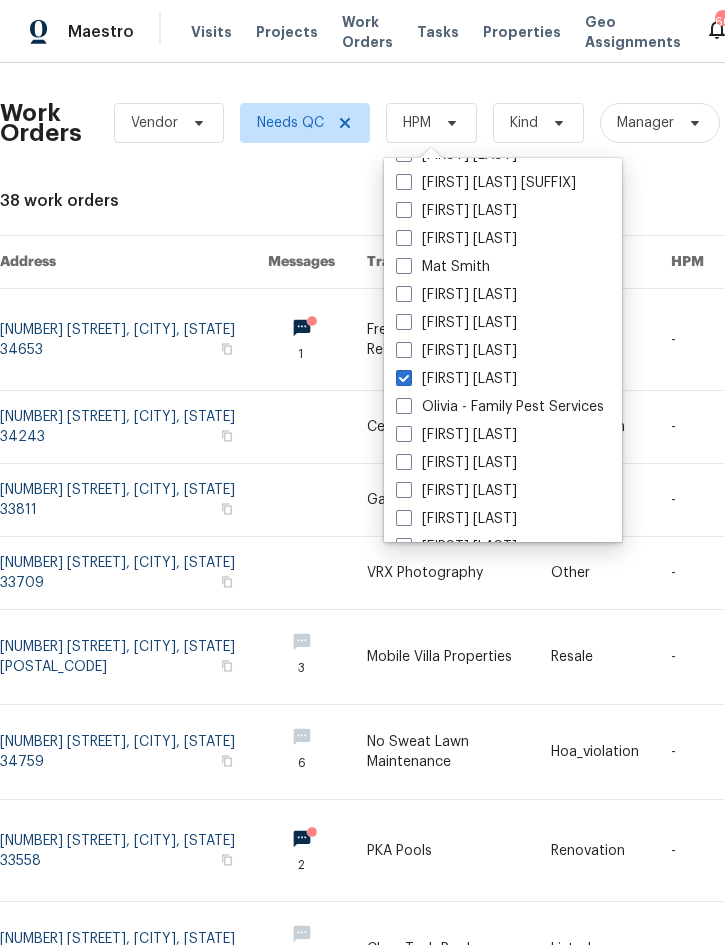 checkbox on "true" 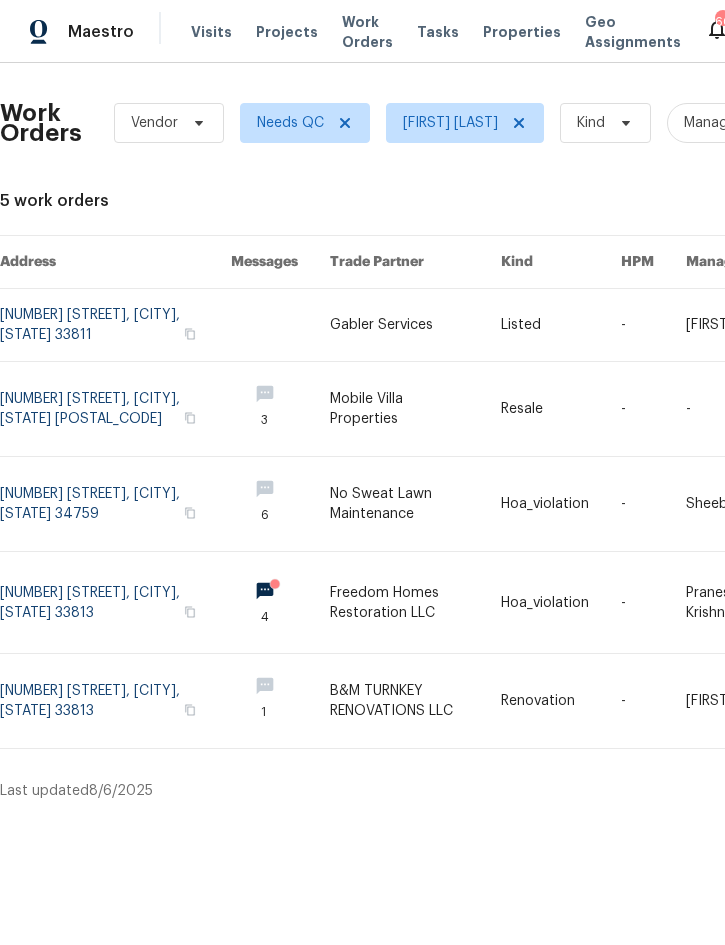 click on "Maestro Visits Projects Work Orders Tasks Properties Geo Assignments 60 [CITY] [FIRST] [LAST]" at bounding box center (362, 31) 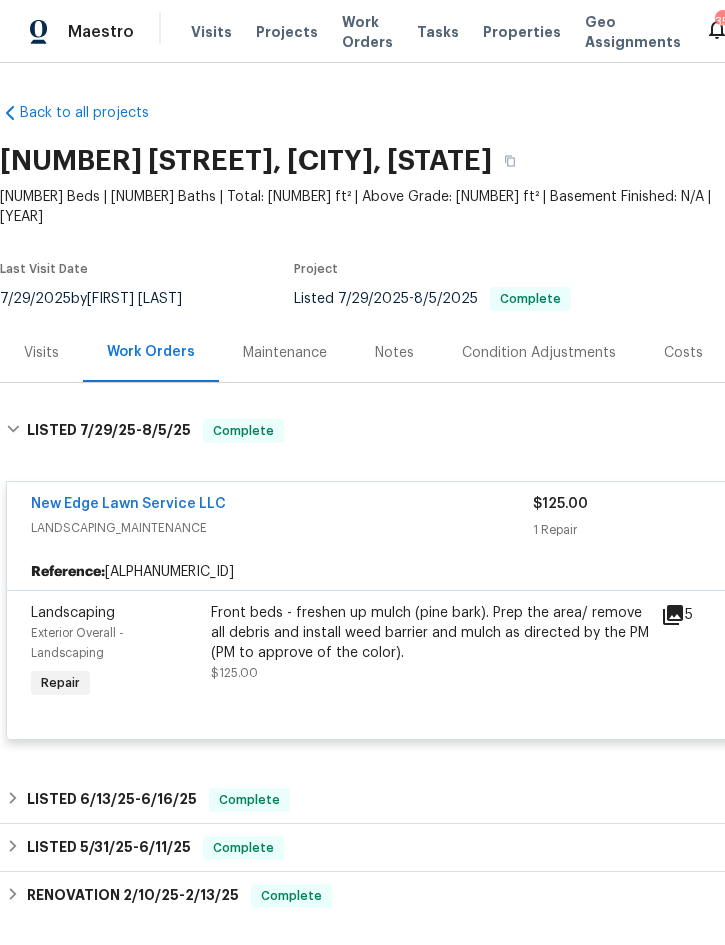 scroll, scrollTop: 0, scrollLeft: 0, axis: both 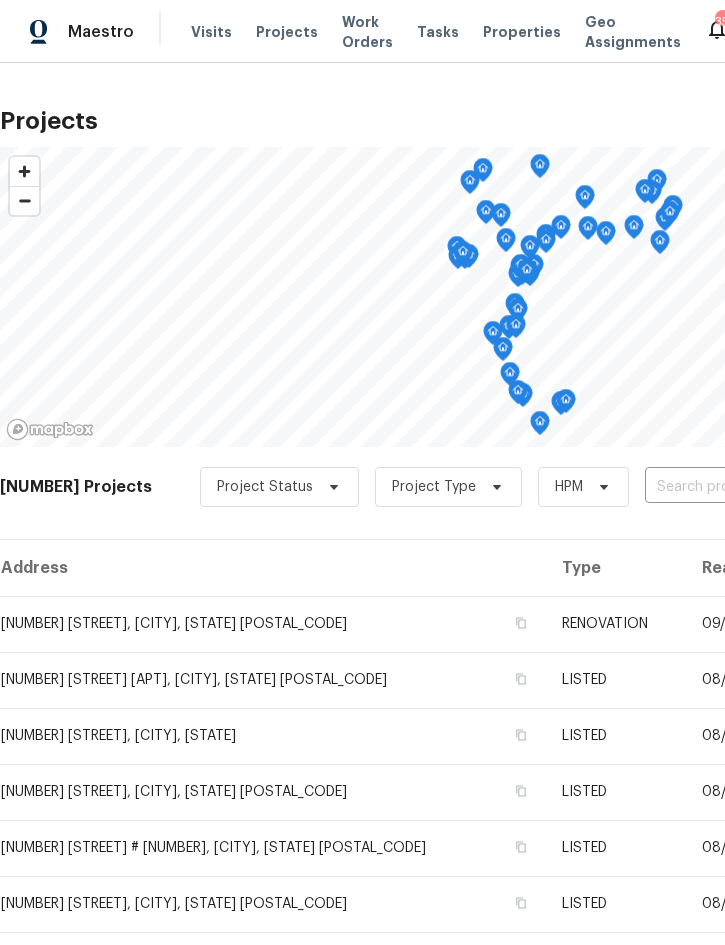 click at bounding box center (759, 487) 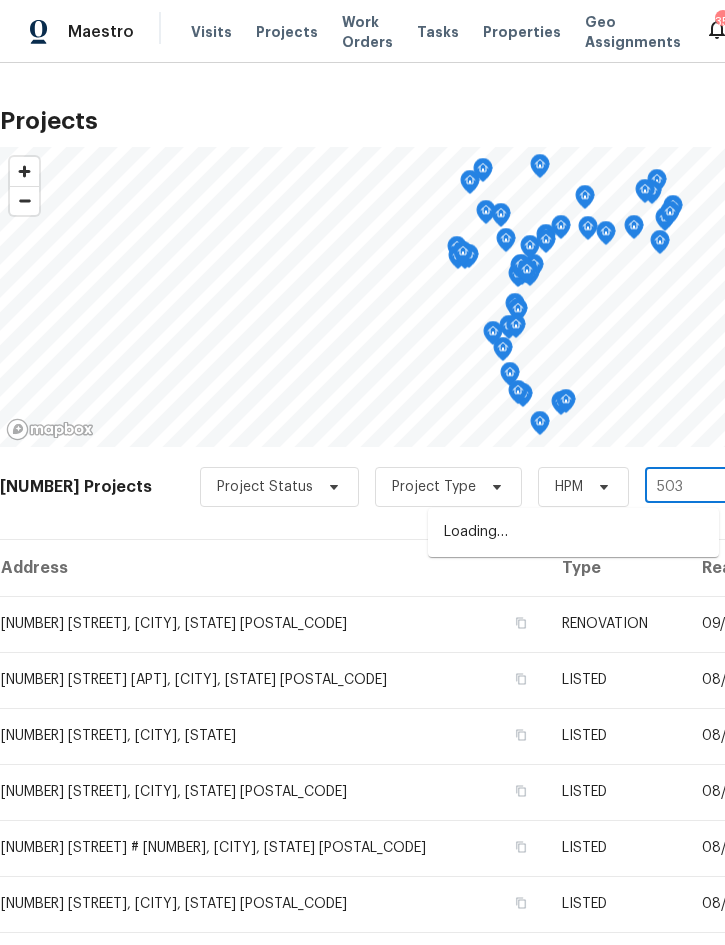 type on "5030" 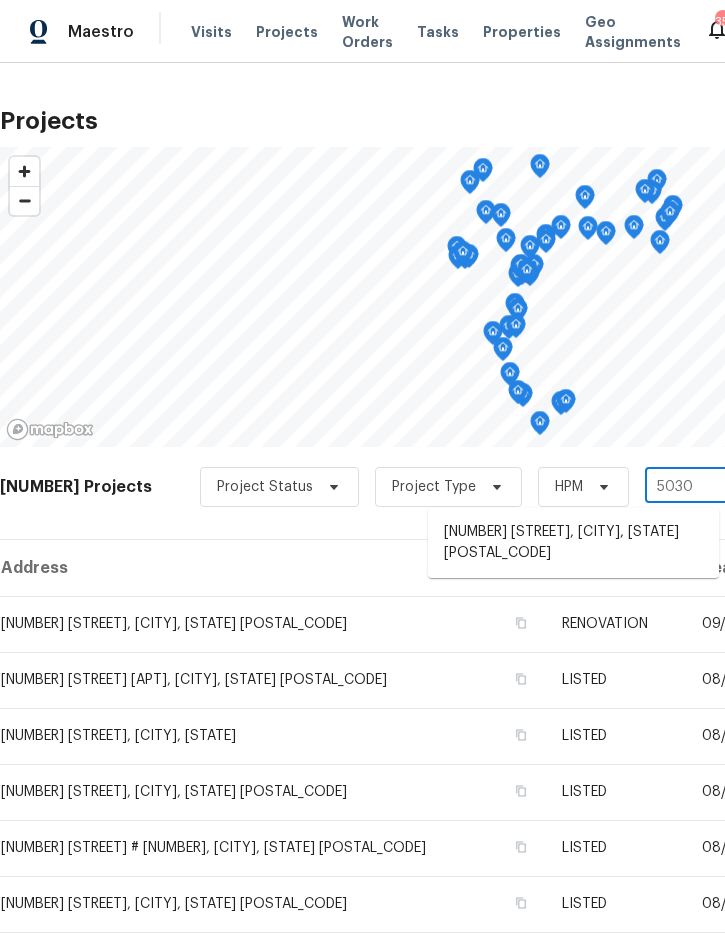 click on "[NUMBER] [STREET], [CITY], [STATE] [POSTAL_CODE]" at bounding box center (573, 543) 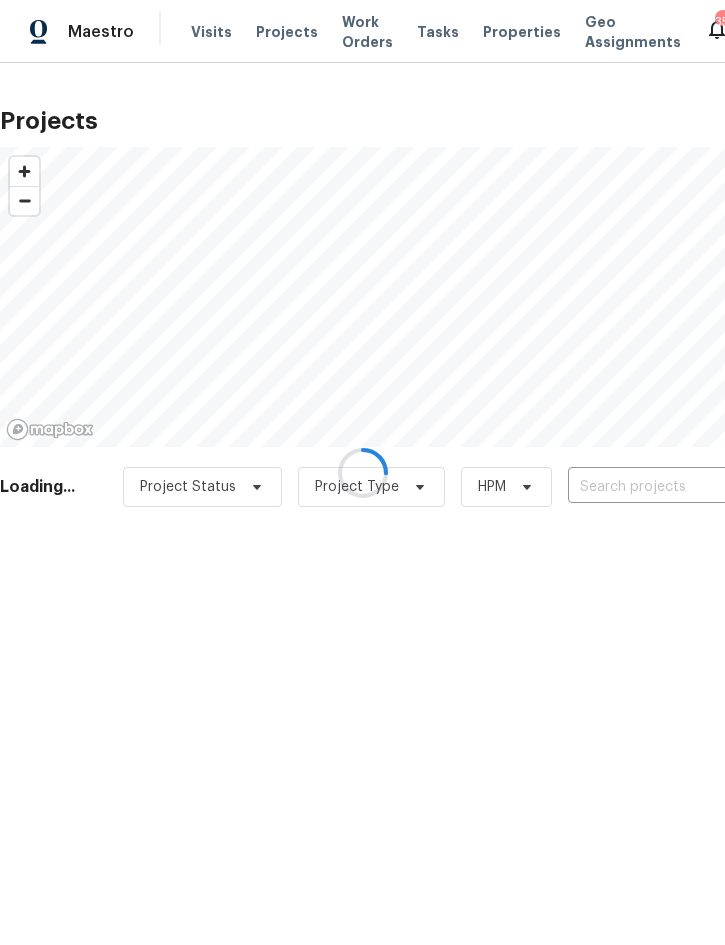 type on "[NUMBER] [STREET], [CITY], [STATE] [POSTAL_CODE]" 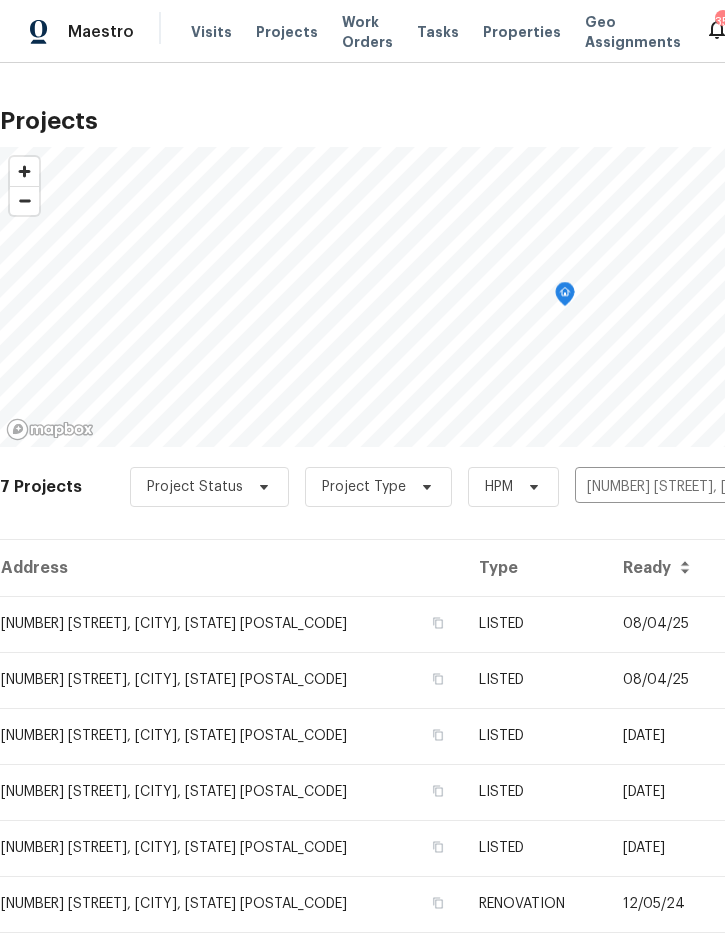 click on "[NUMBER] [STREET], [CITY], [STATE] [POSTAL_CODE]" at bounding box center [231, 624] 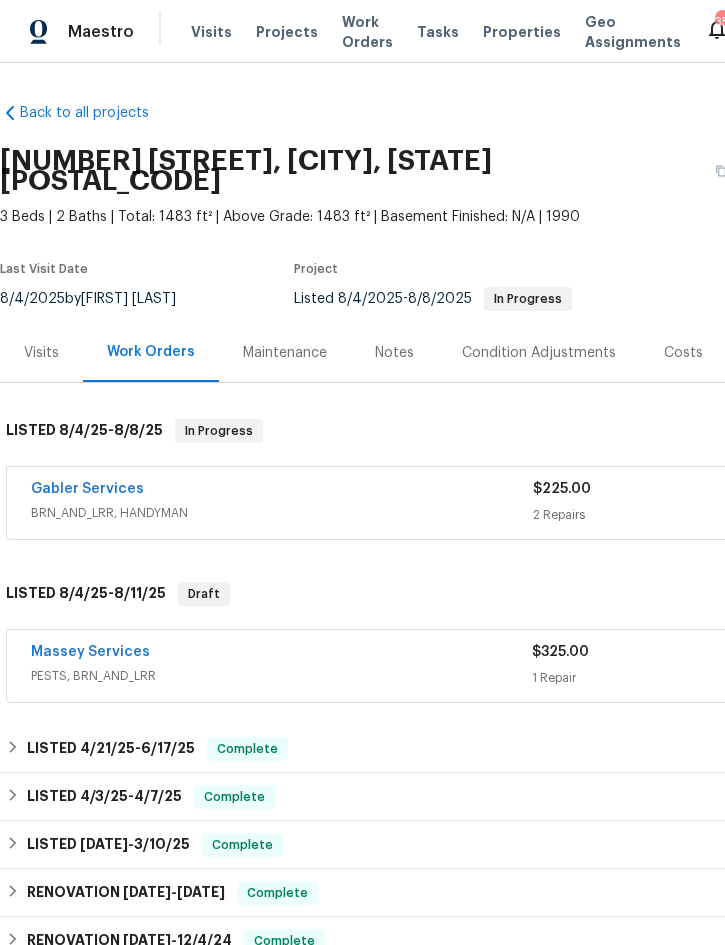 click on "Gabler Services" at bounding box center (282, 491) 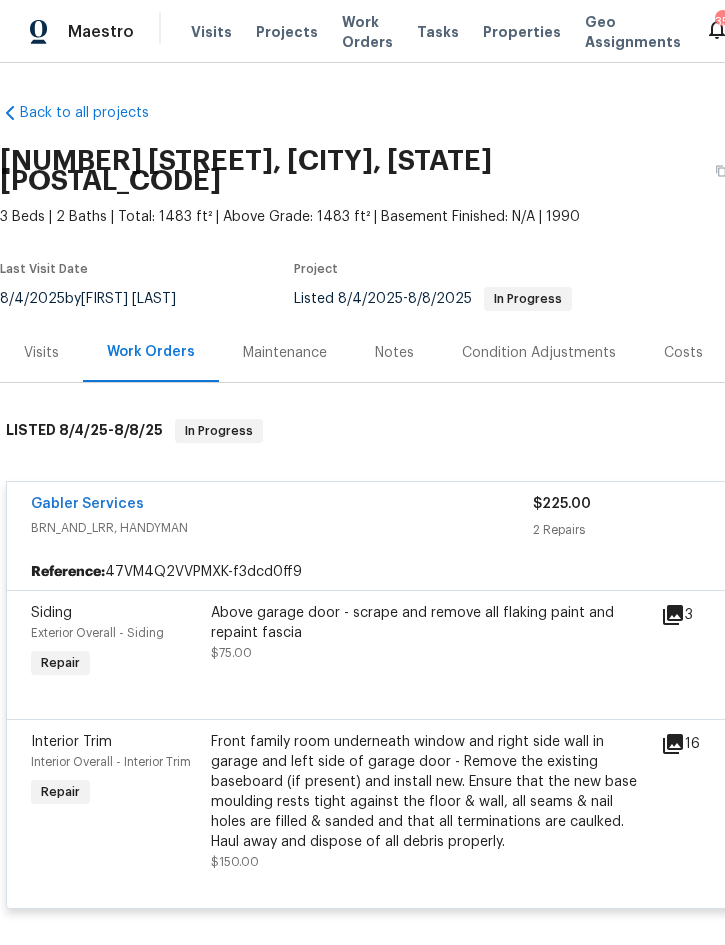 click on "Above garage door - scrape and remove all flaking paint and repaint fascia" at bounding box center (430, 623) 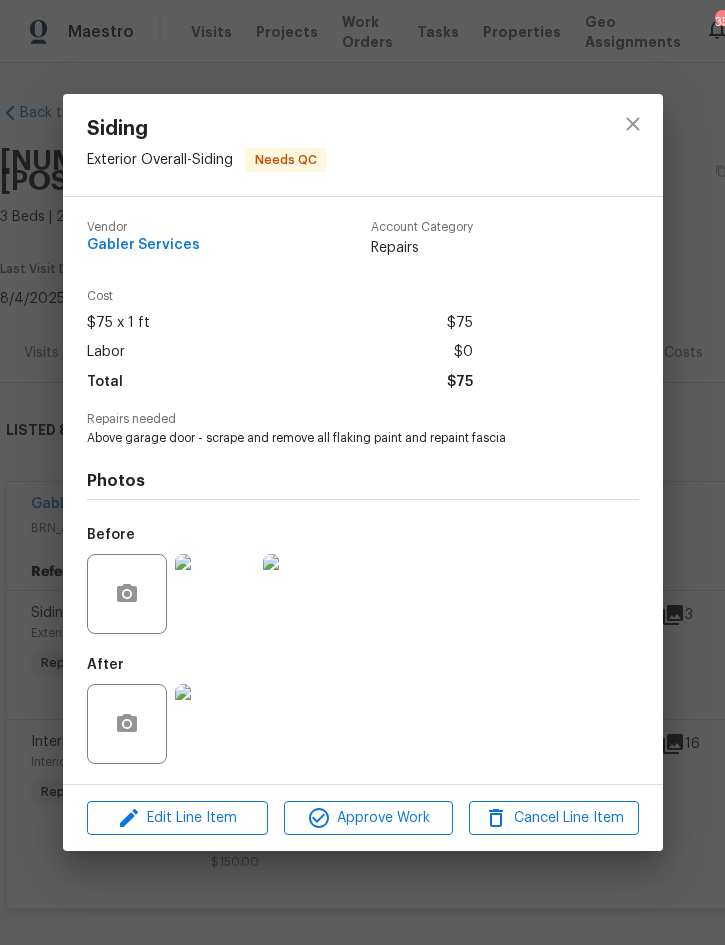 click at bounding box center [215, 724] 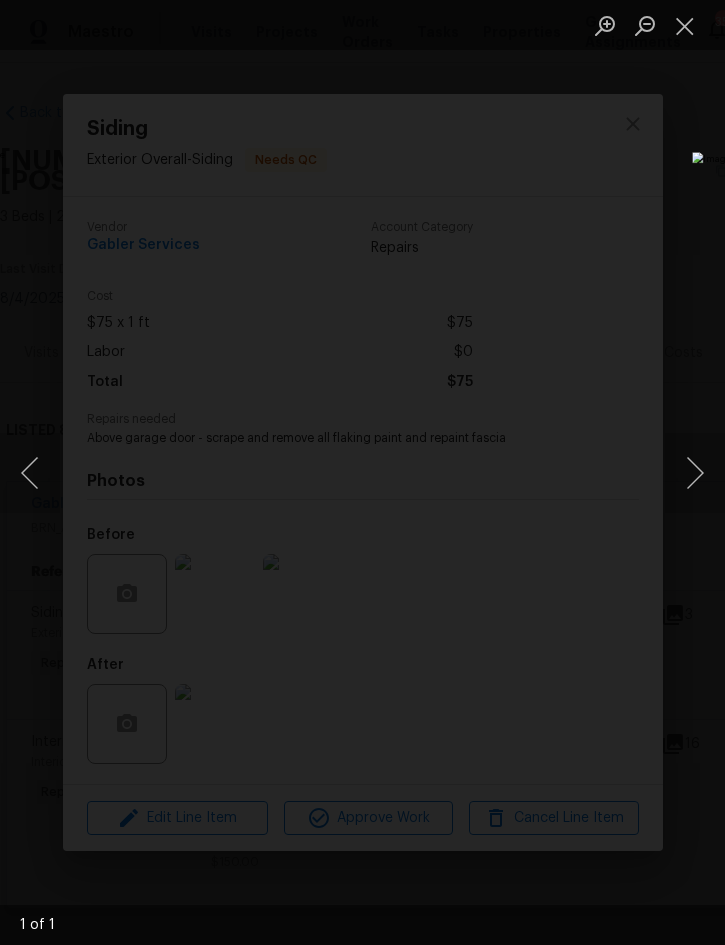 click at bounding box center [685, 25] 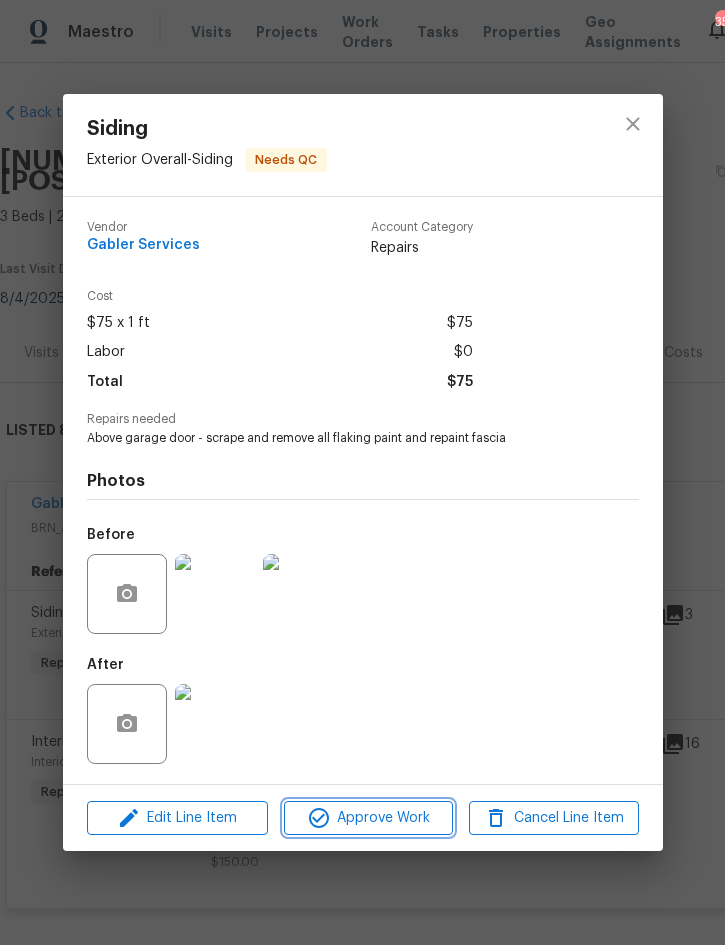 click on "Approve Work" at bounding box center [368, 818] 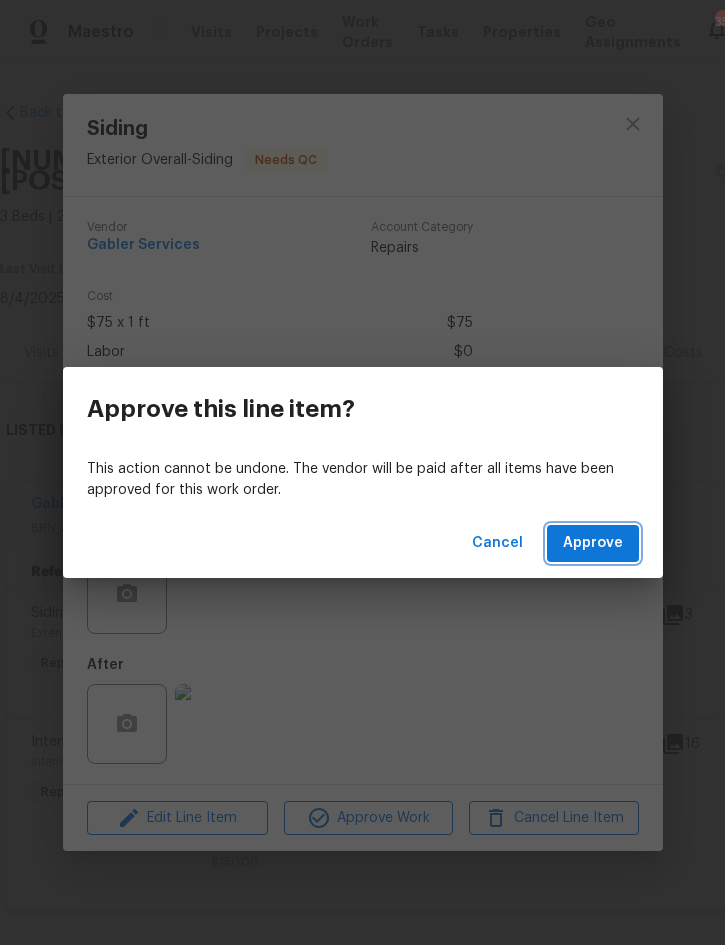 click on "Approve" at bounding box center (593, 543) 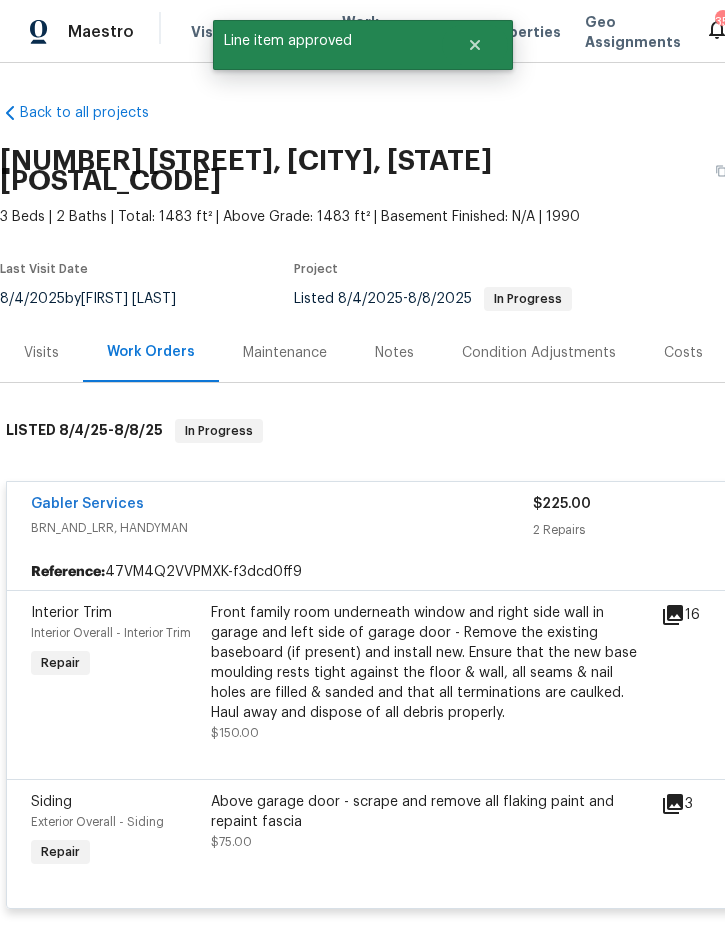 click on "Front family room underneath window and right side wall in garage and left side of garage door - Remove the existing baseboard (if present) and install new. Ensure that the new base moulding rests tight against the floor & wall, all seams & nail holes are filled & sanded and that all terminations are caulked. Haul away and dispose of all debris properly." at bounding box center [430, 663] 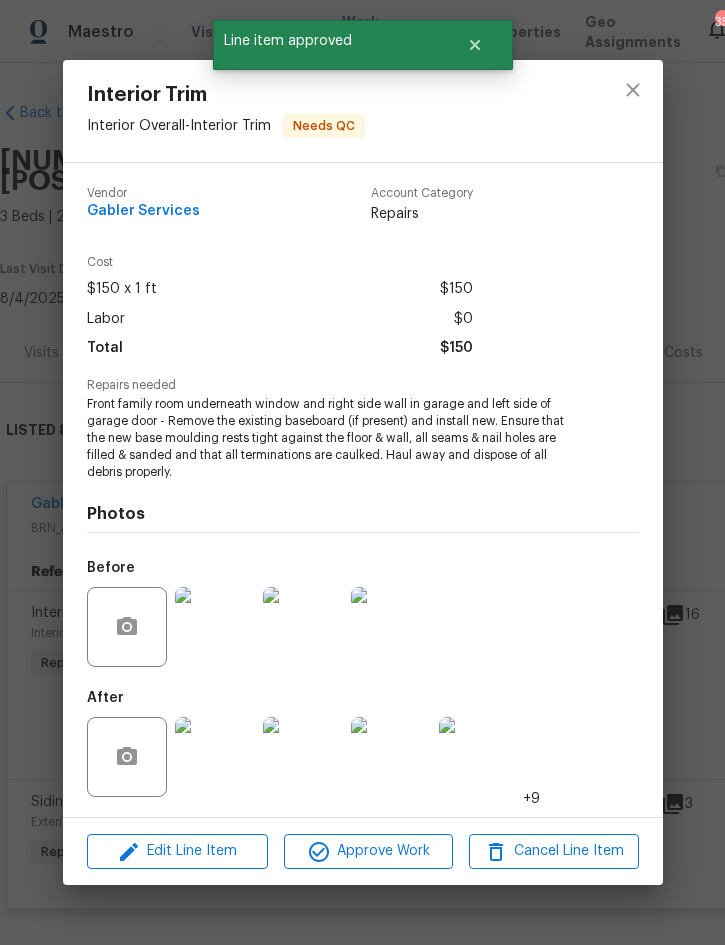 click at bounding box center [215, 627] 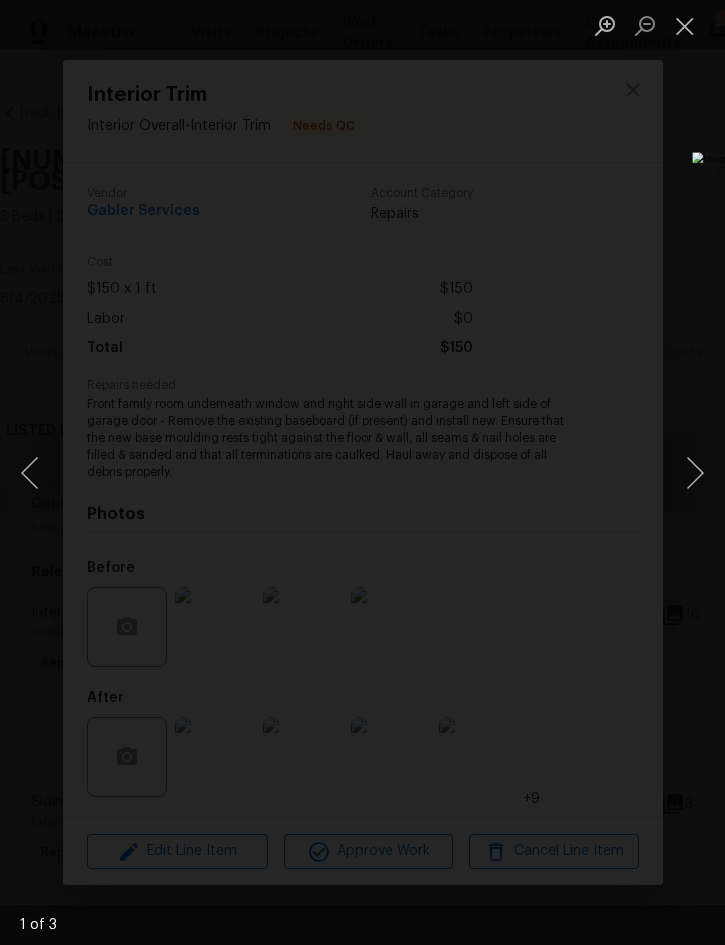 click at bounding box center [685, 25] 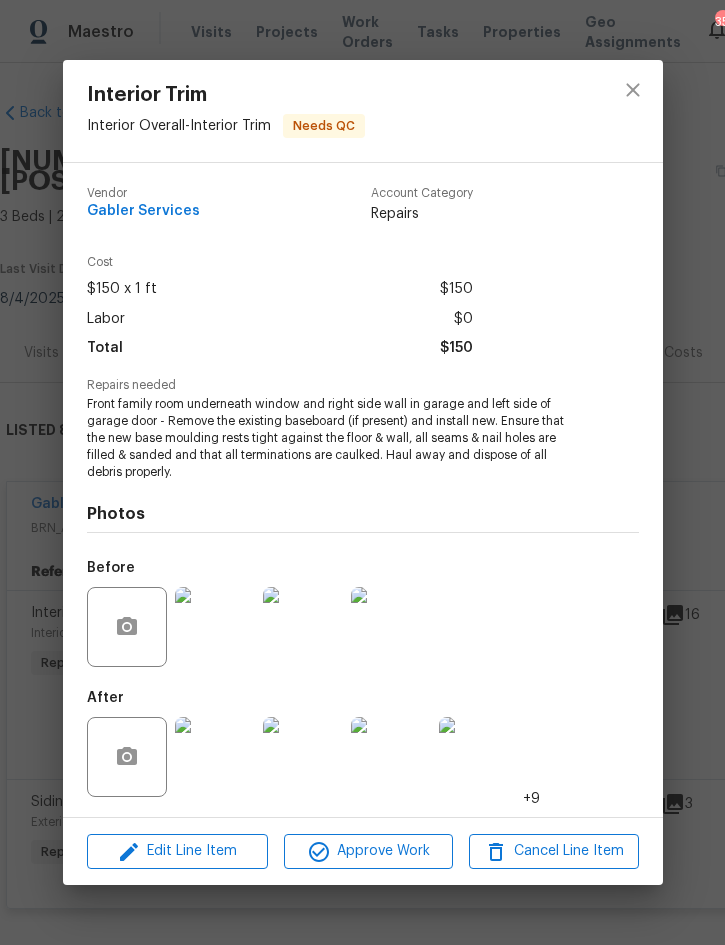 click at bounding box center [215, 757] 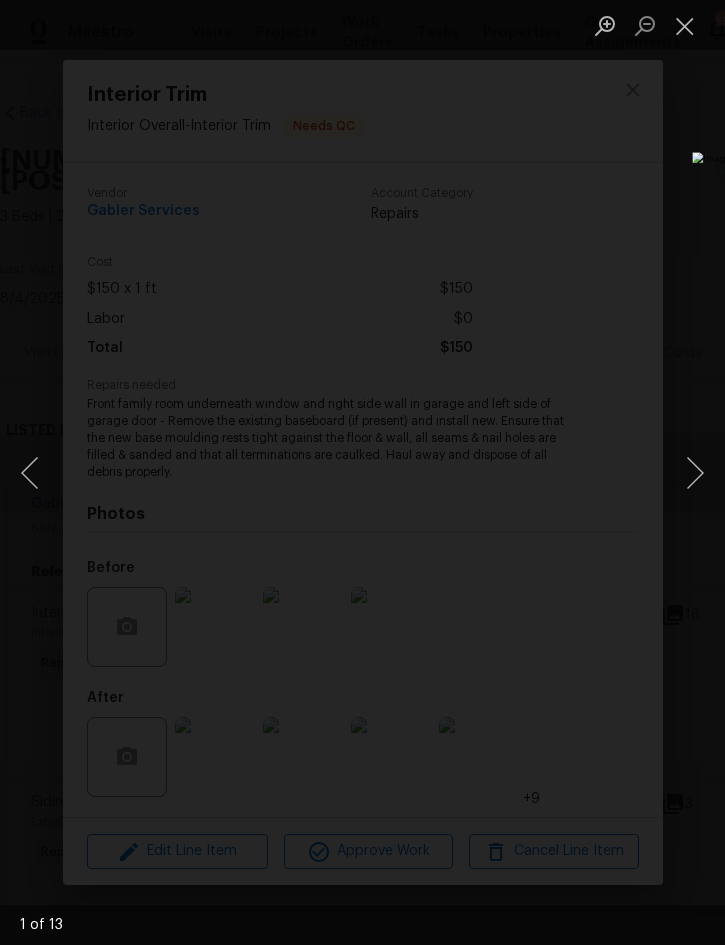 click at bounding box center [695, 473] 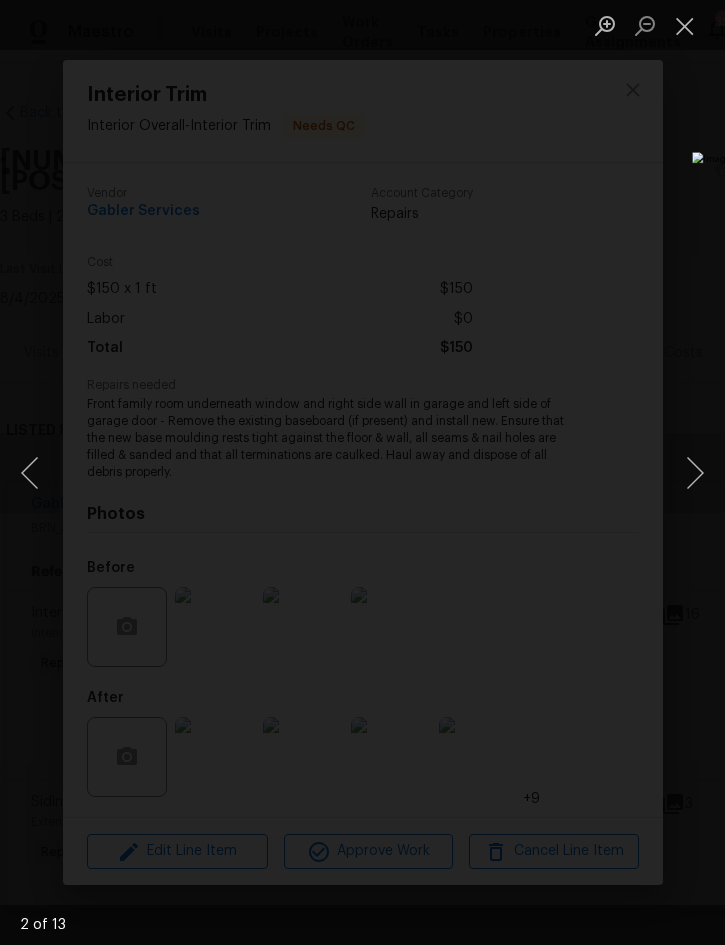 click at bounding box center [695, 473] 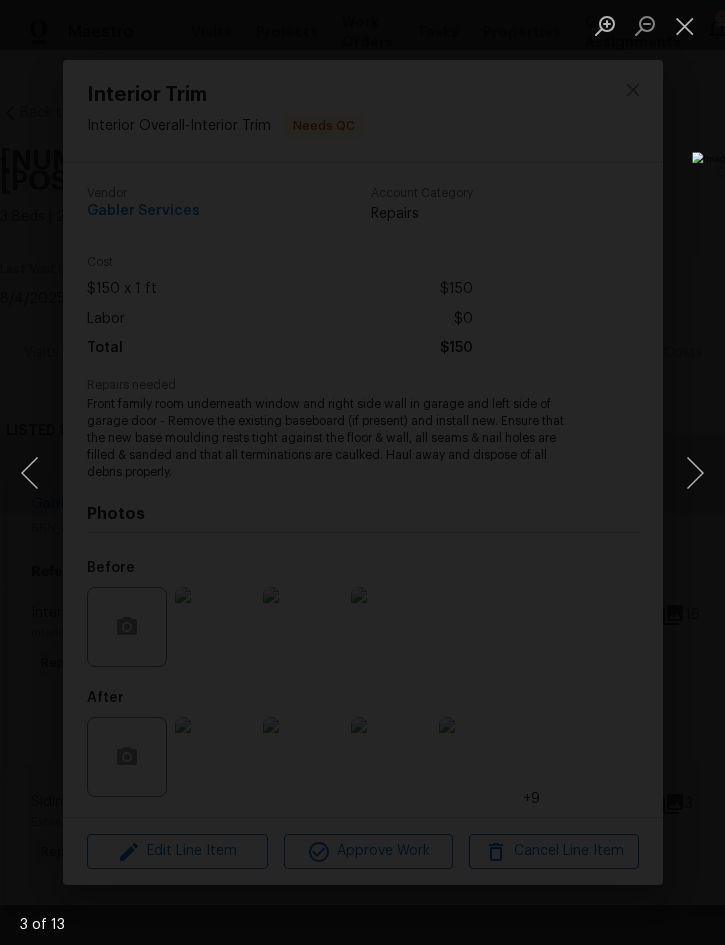 click at bounding box center (695, 473) 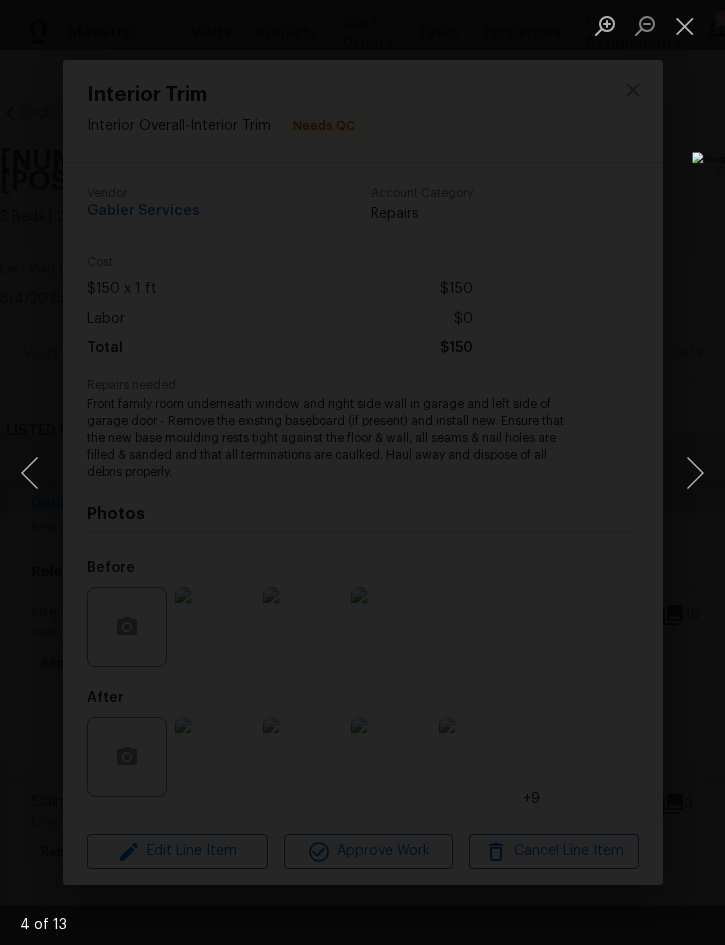 click at bounding box center [695, 473] 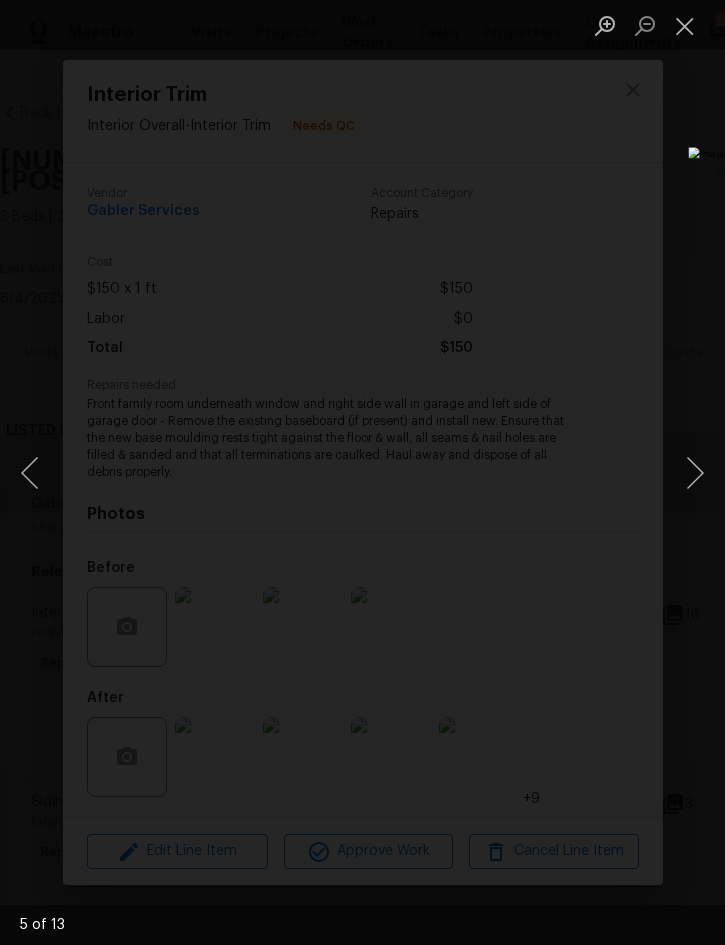 click at bounding box center (695, 473) 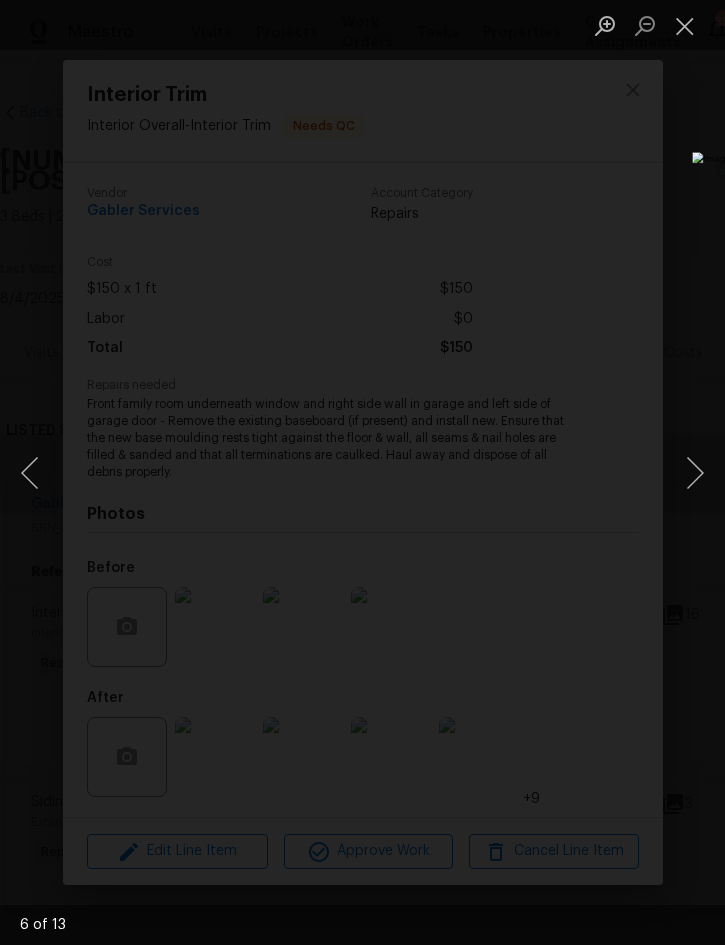click at bounding box center (685, 25) 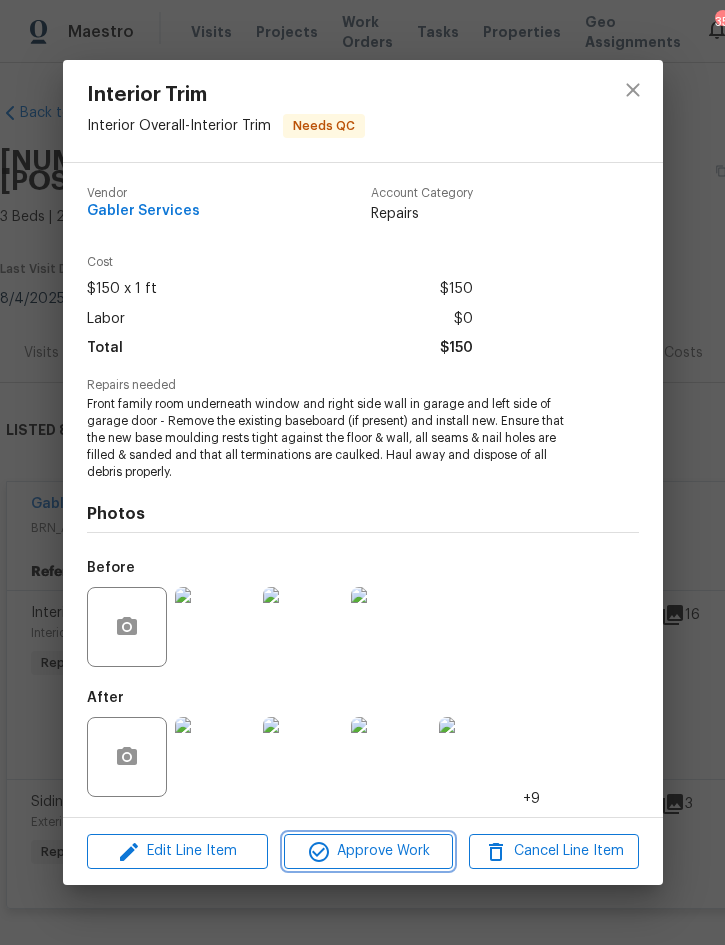 click on "Approve Work" at bounding box center [368, 851] 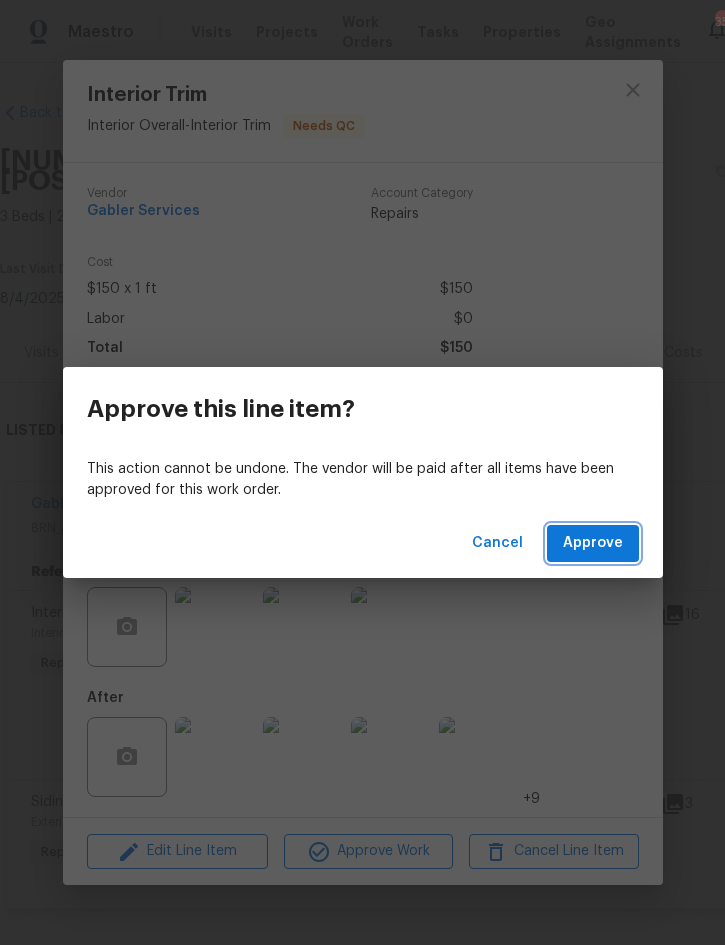 click on "Approve" at bounding box center (593, 543) 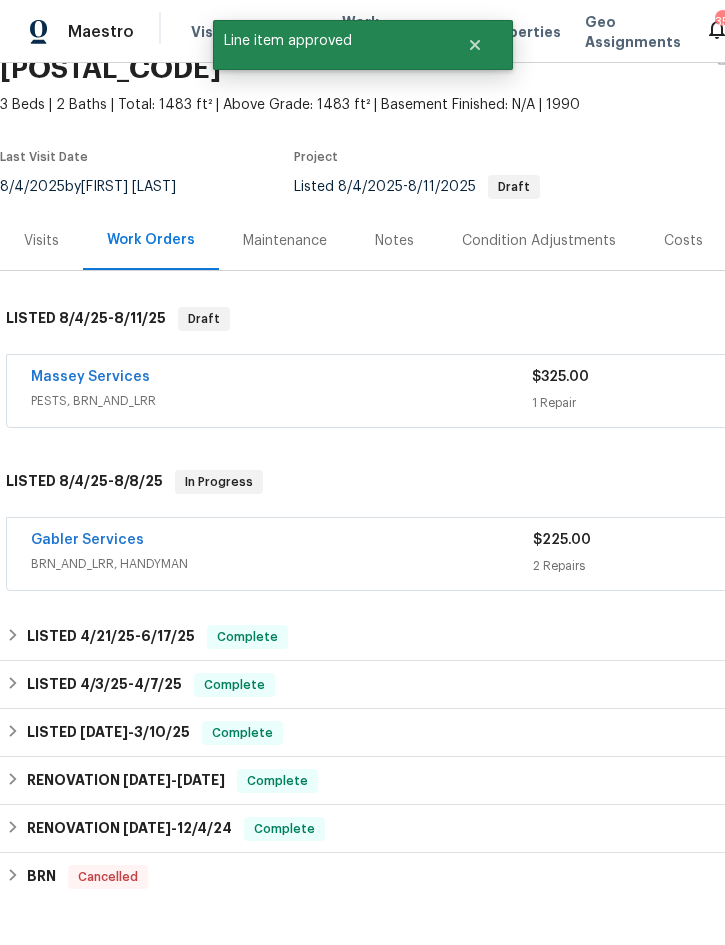 scroll, scrollTop: 112, scrollLeft: 0, axis: vertical 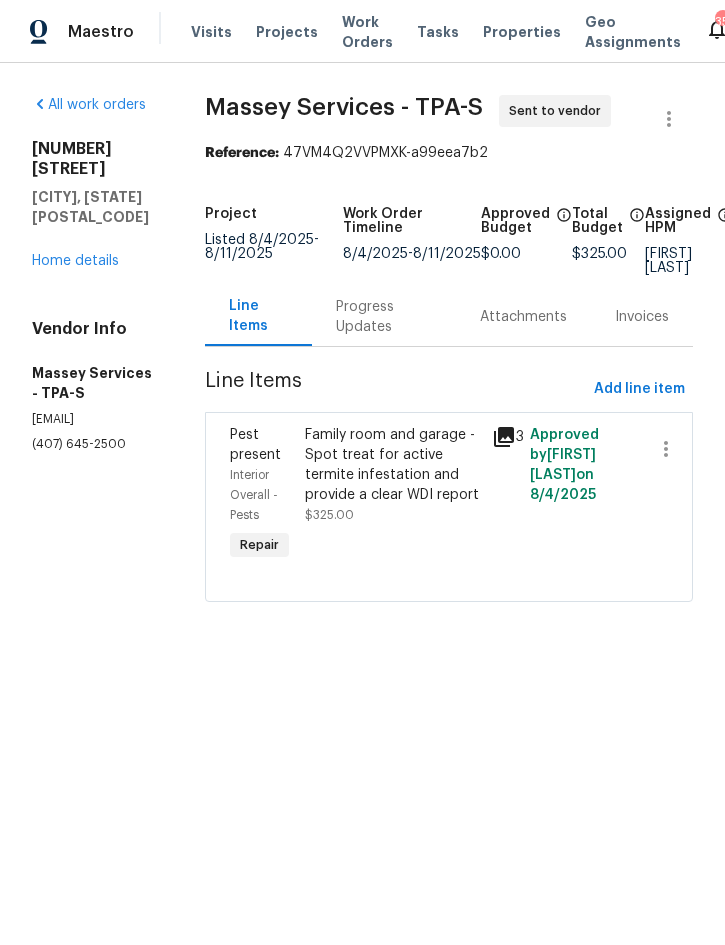 click on "Progress Updates" at bounding box center [384, 317] 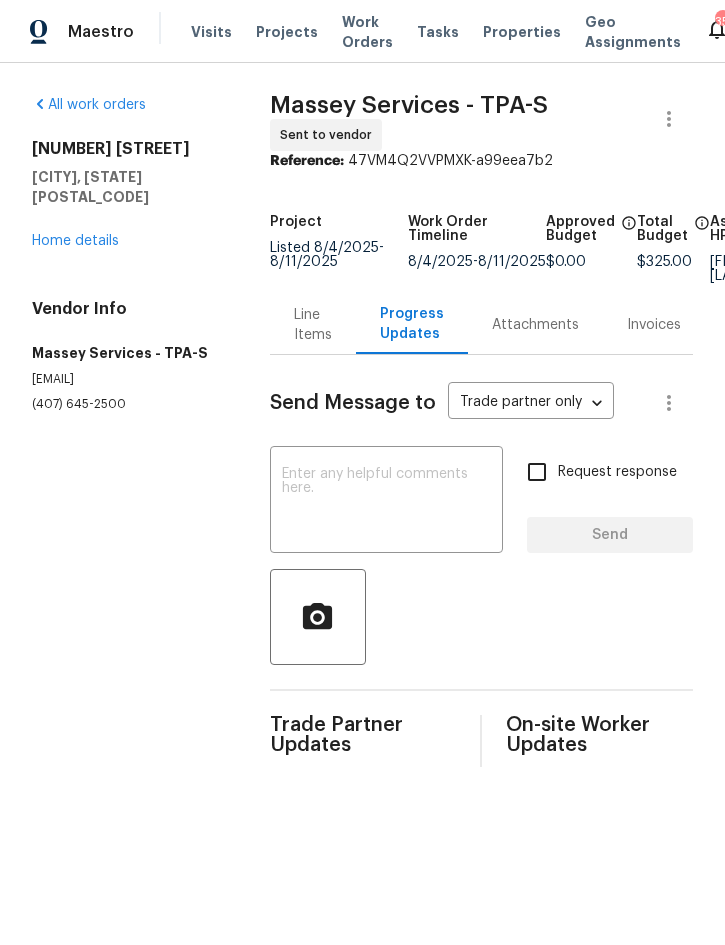 click on "x ​" at bounding box center [386, 502] 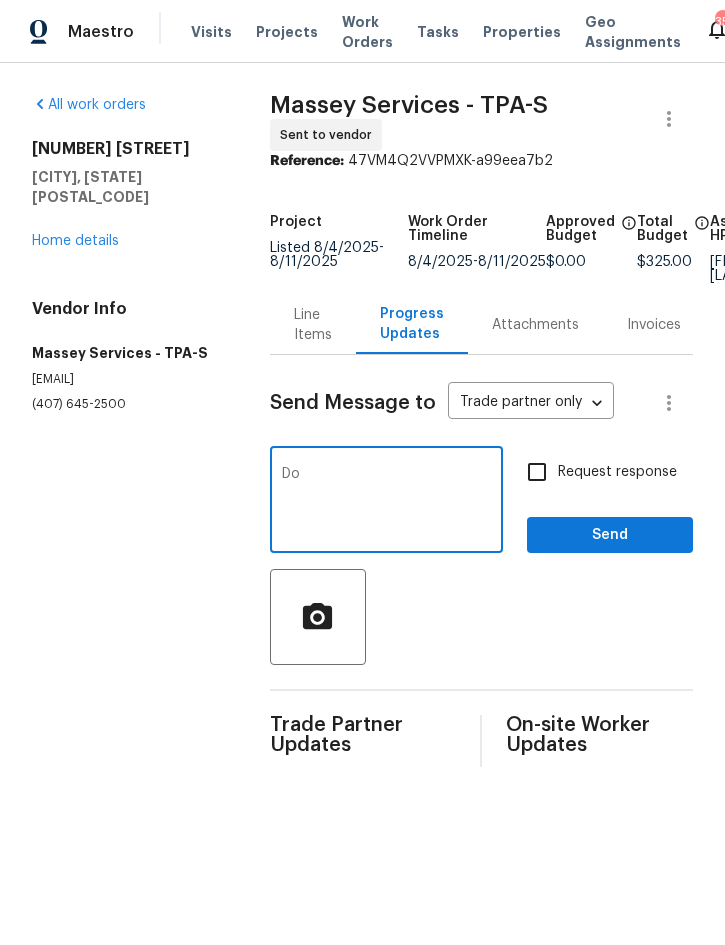 type on "D" 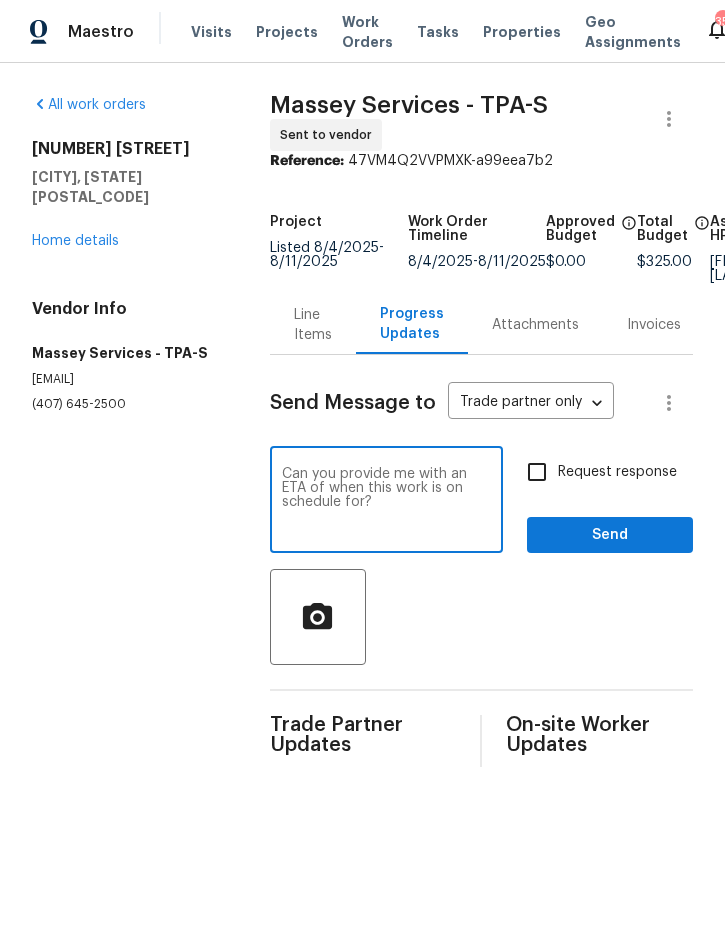 type on "Can you provide me with an ETA of when this work is on schedule for?" 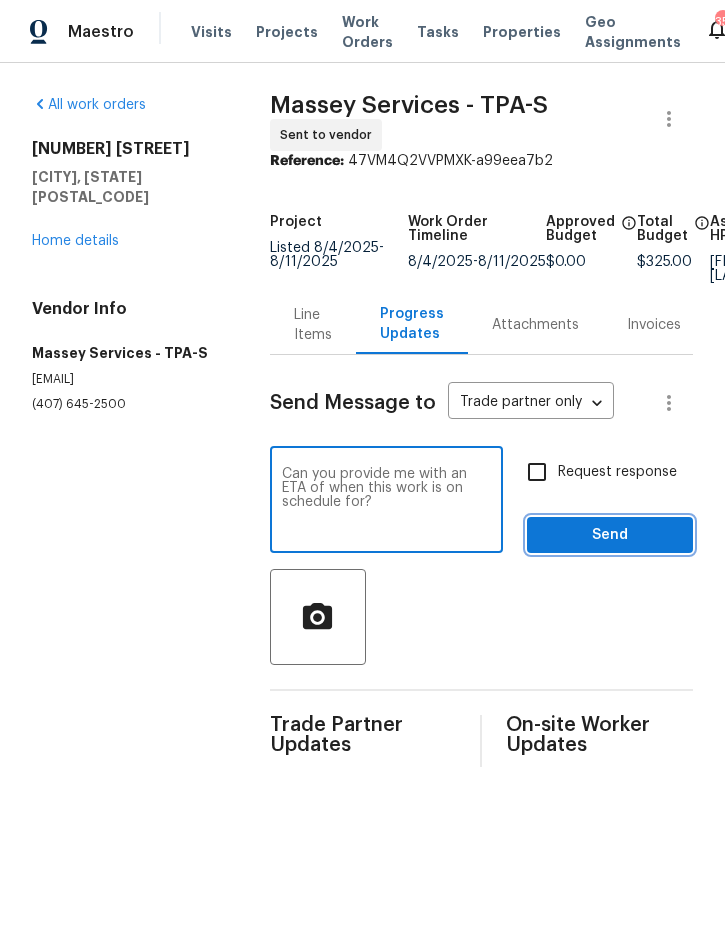 click on "Send" at bounding box center (610, 535) 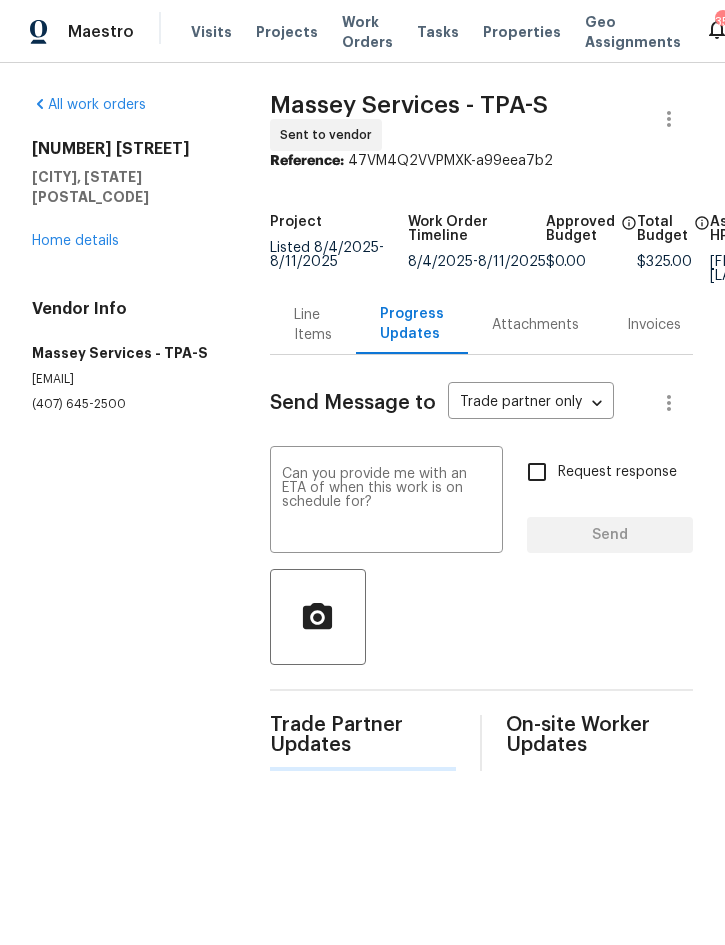 type 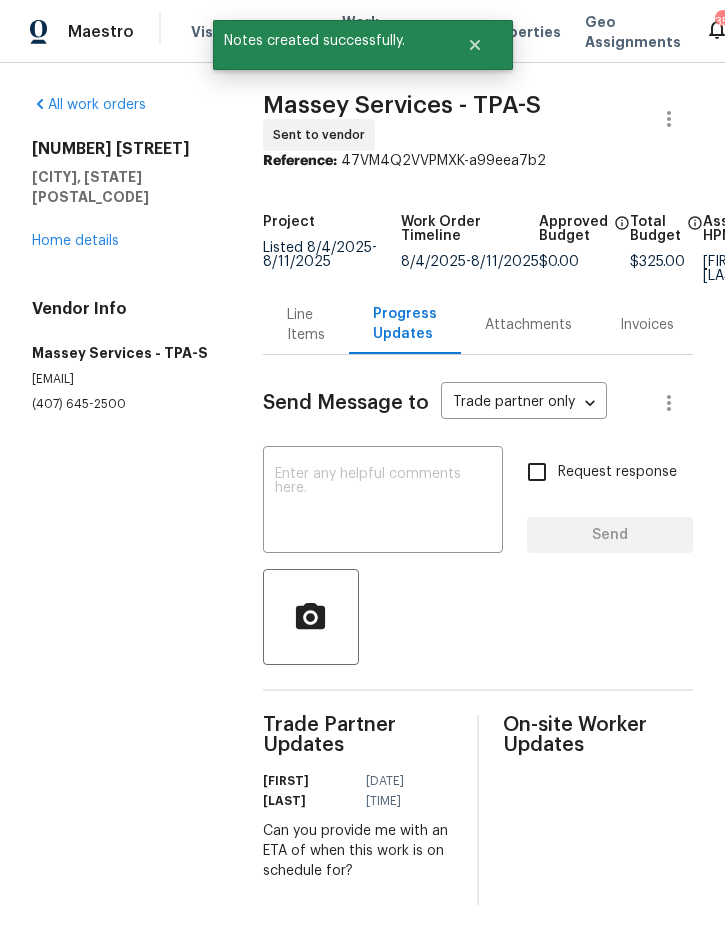 click on "Line Items" at bounding box center [306, 325] 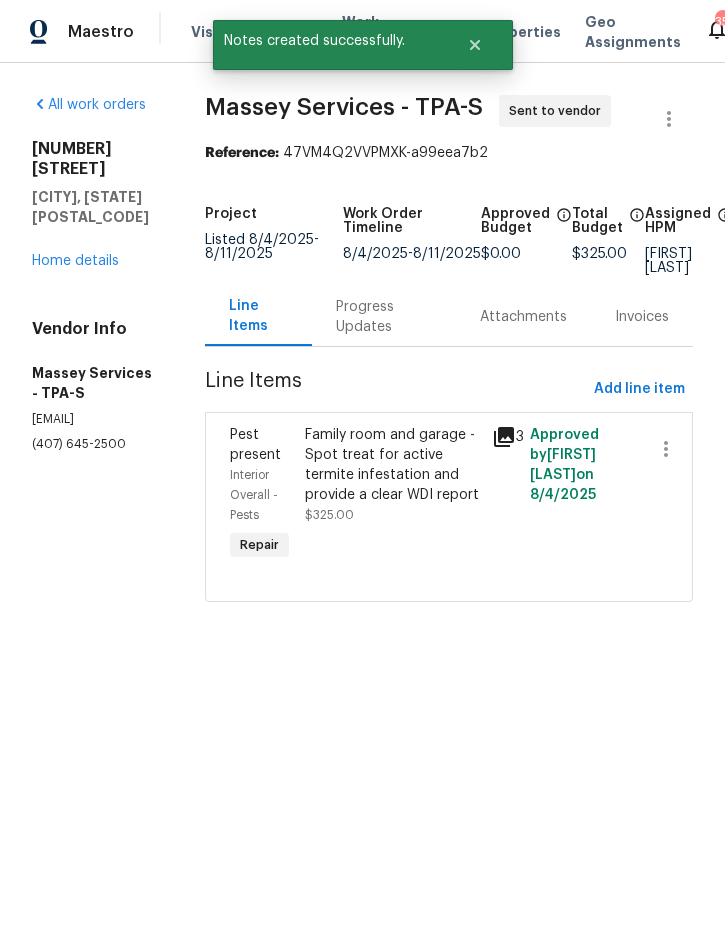 click on "Home details" at bounding box center [75, 261] 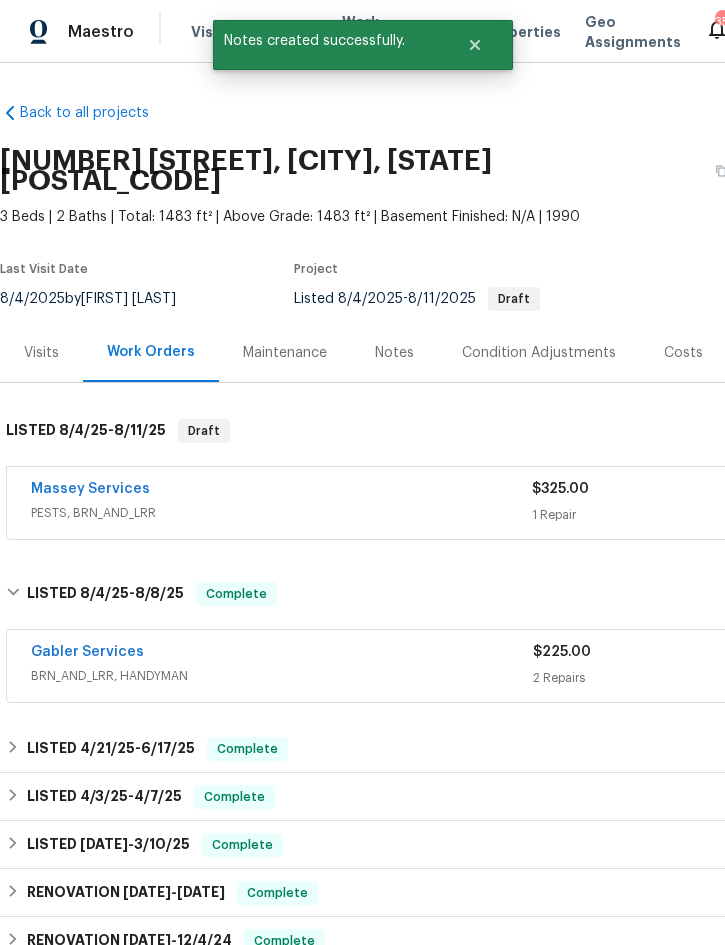 click on "[CITY] [NAME] [NAME]" at bounding box center (362, 31) 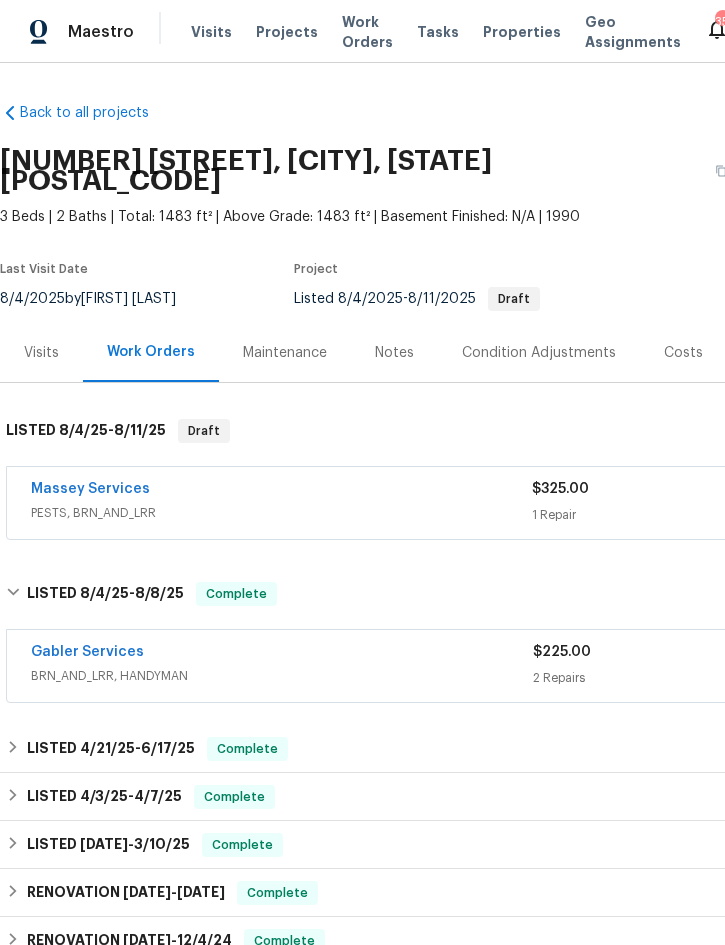 click on "Projects" at bounding box center (287, 32) 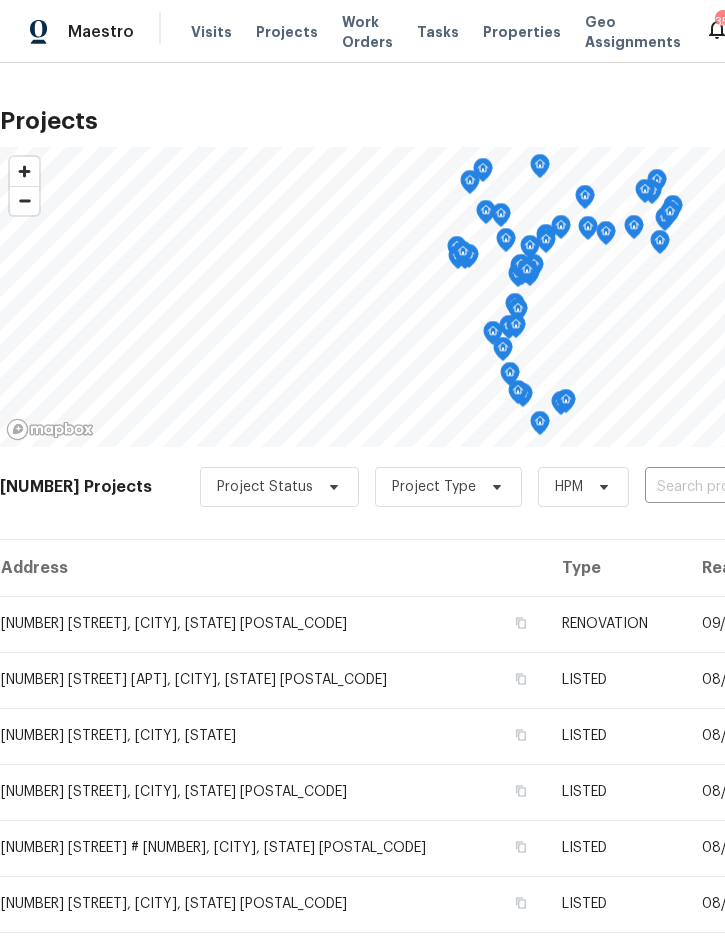 click at bounding box center (759, 487) 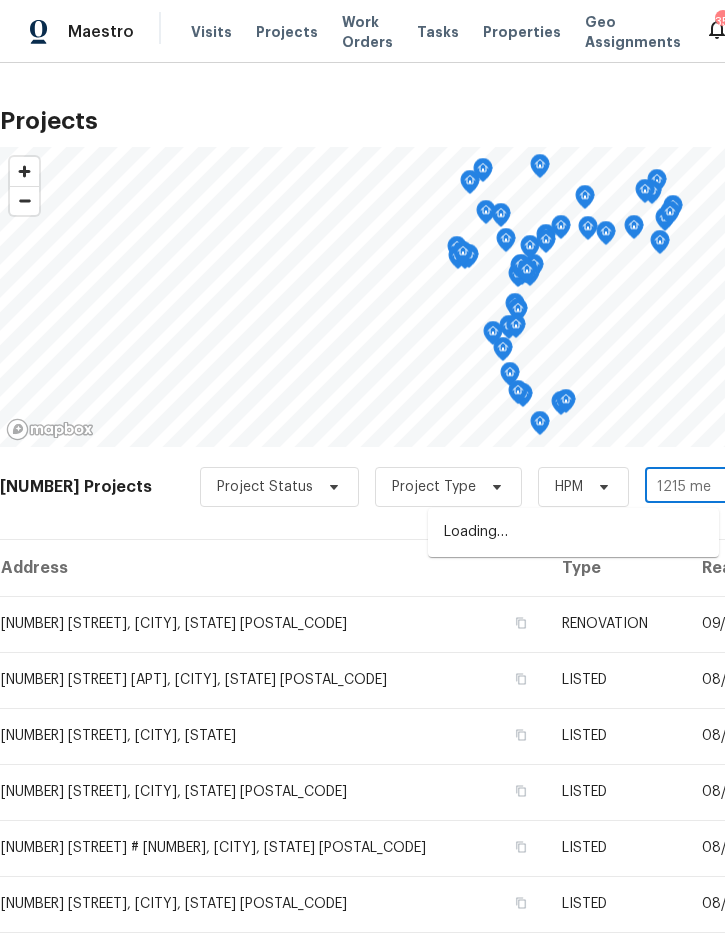 type on "1215 mer" 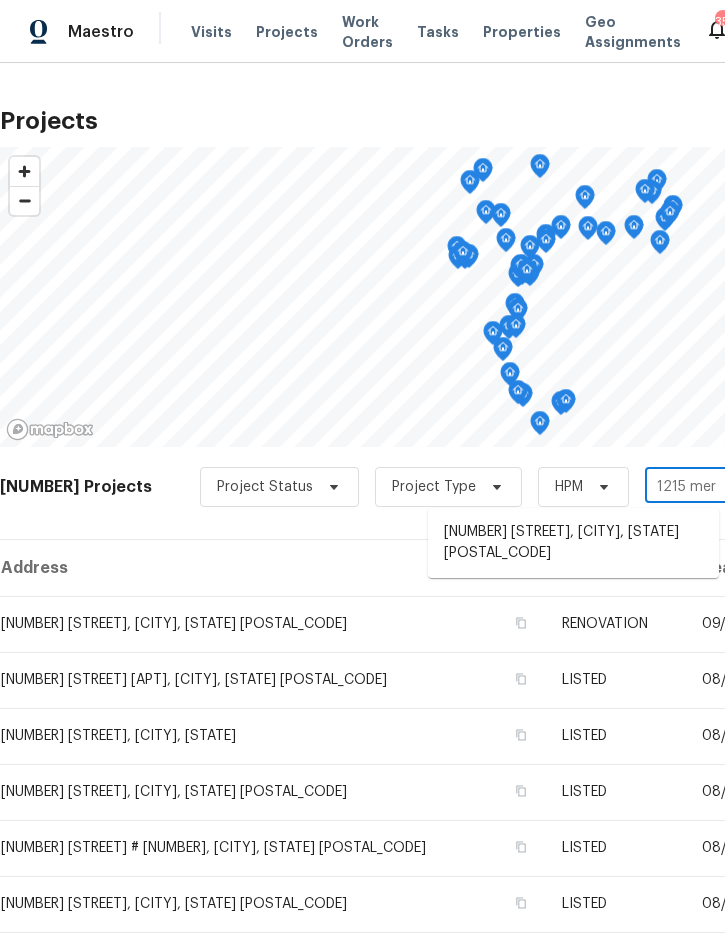 click on "[NUMBER] [STREET], [CITY], [STATE] [POSTAL_CODE]" at bounding box center (573, 543) 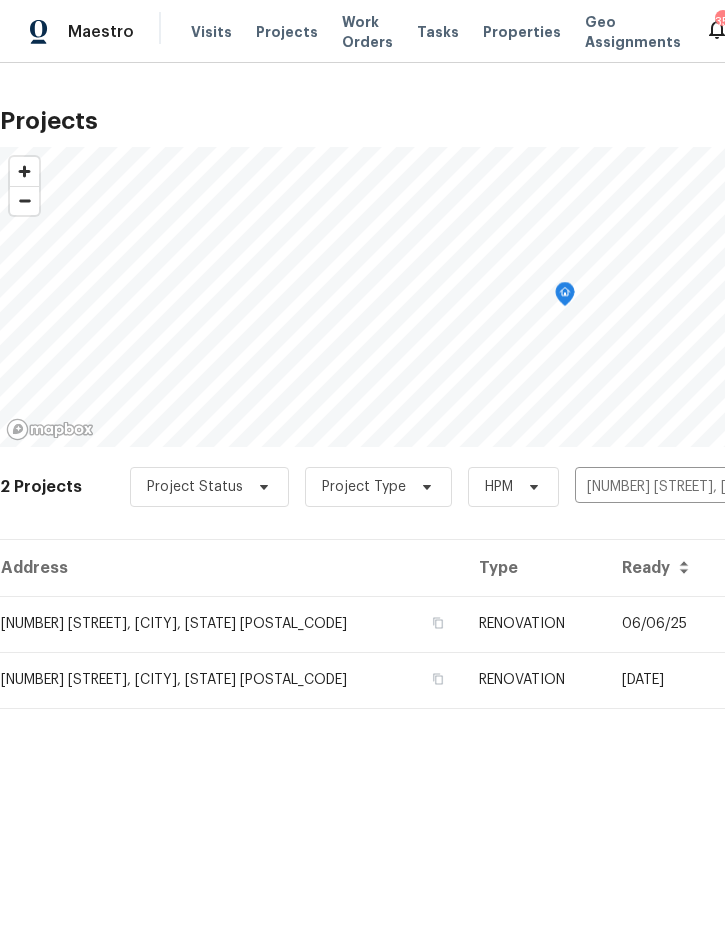 click on "06/06/25" at bounding box center (668, 624) 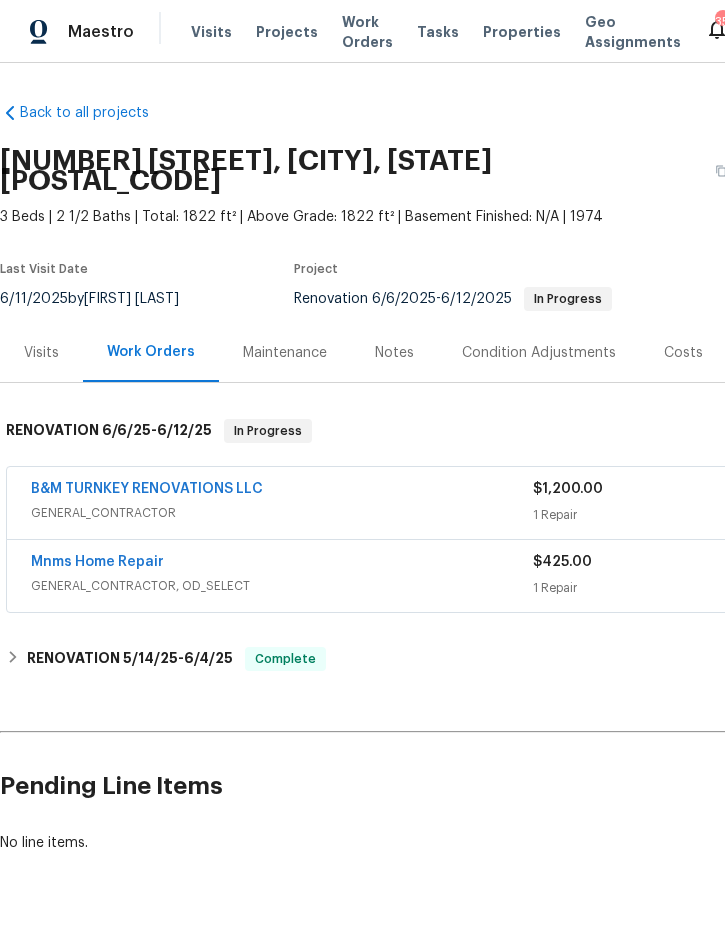 scroll, scrollTop: 0, scrollLeft: 0, axis: both 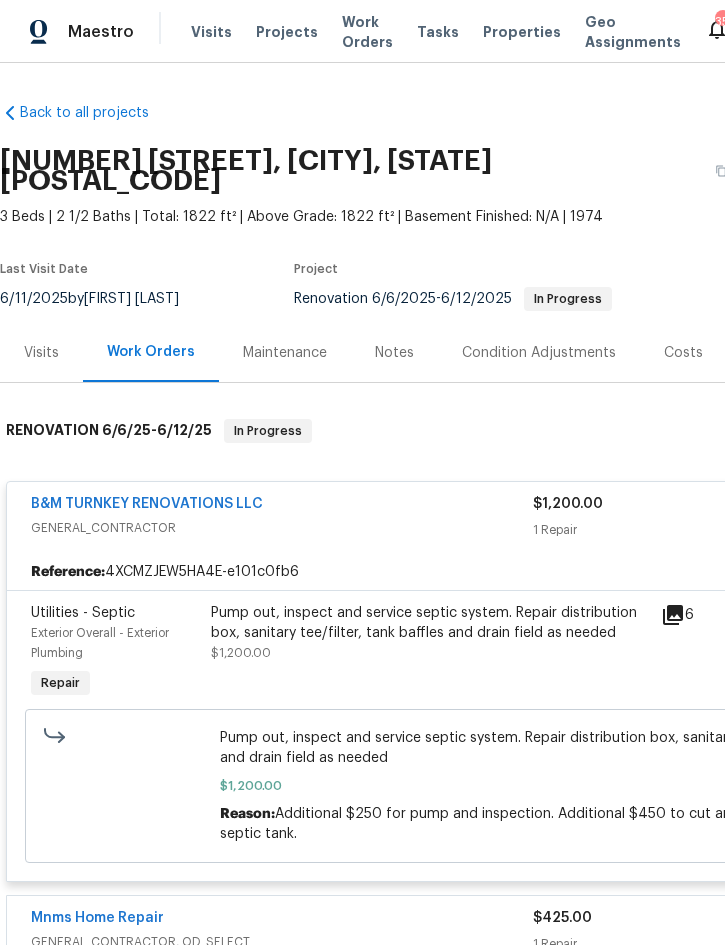 click on "Pump out, inspect and service septic system. Repair distribution box, sanitary tee/filter, tank baffles and drain field as needed" at bounding box center [430, 623] 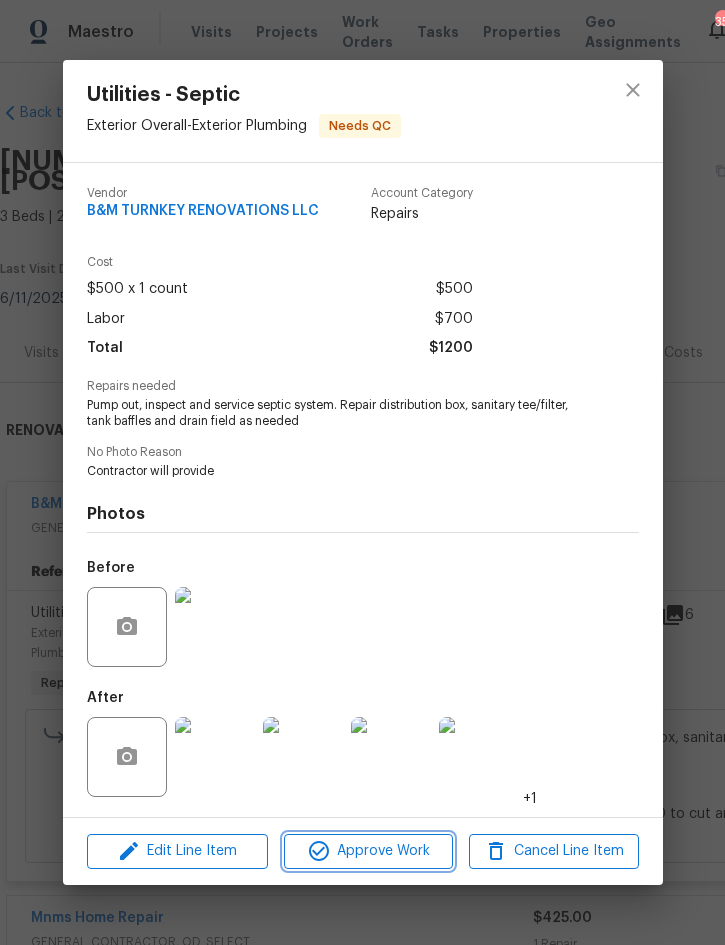 click on "Approve Work" at bounding box center (368, 851) 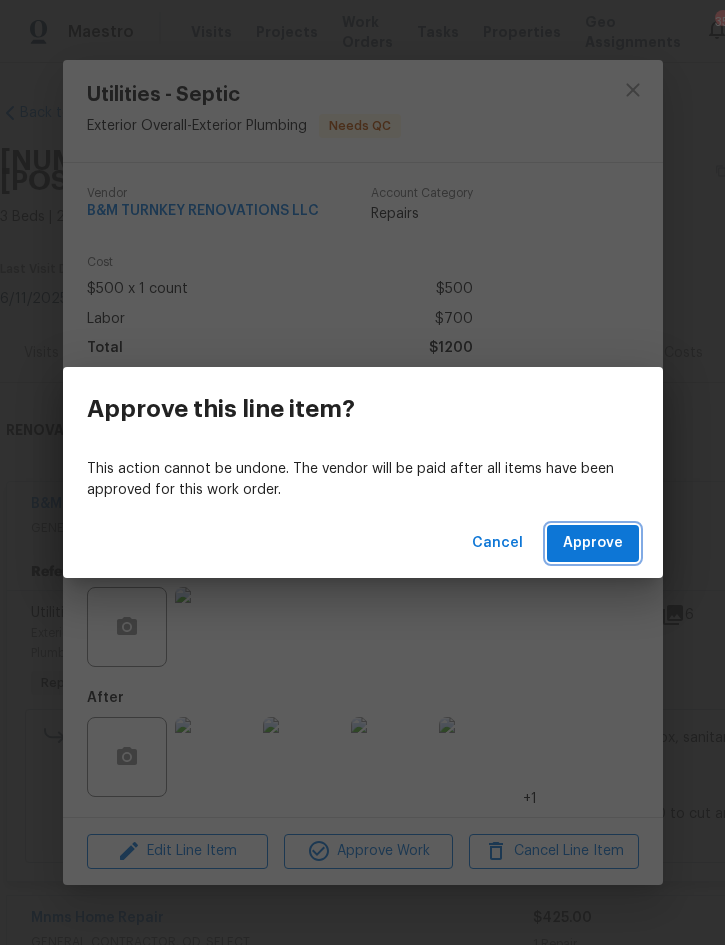 click on "Approve" at bounding box center (593, 543) 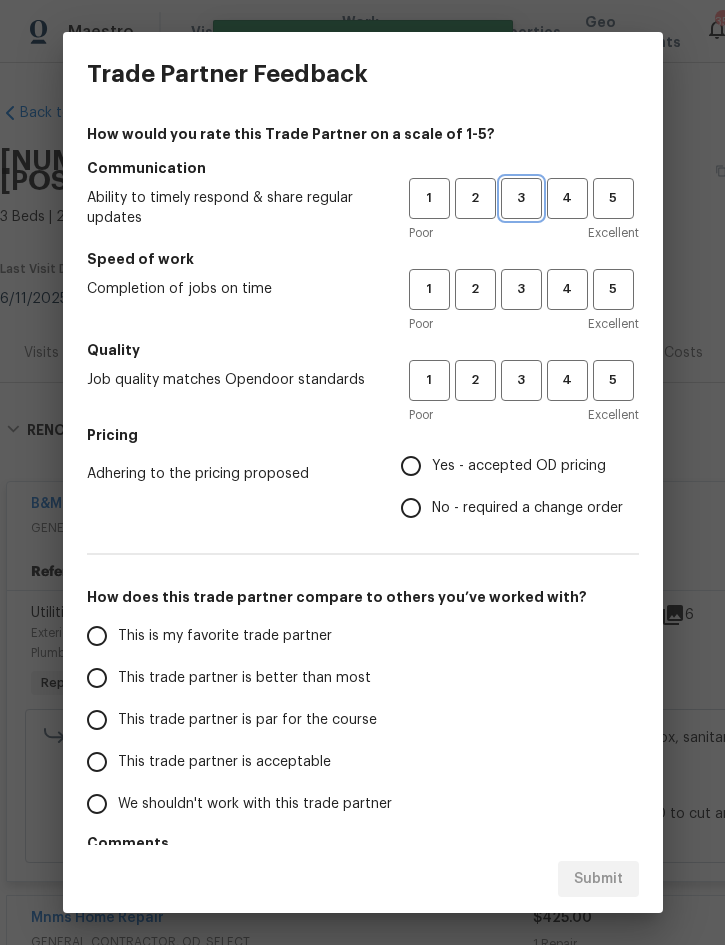 click on "3" at bounding box center [521, 198] 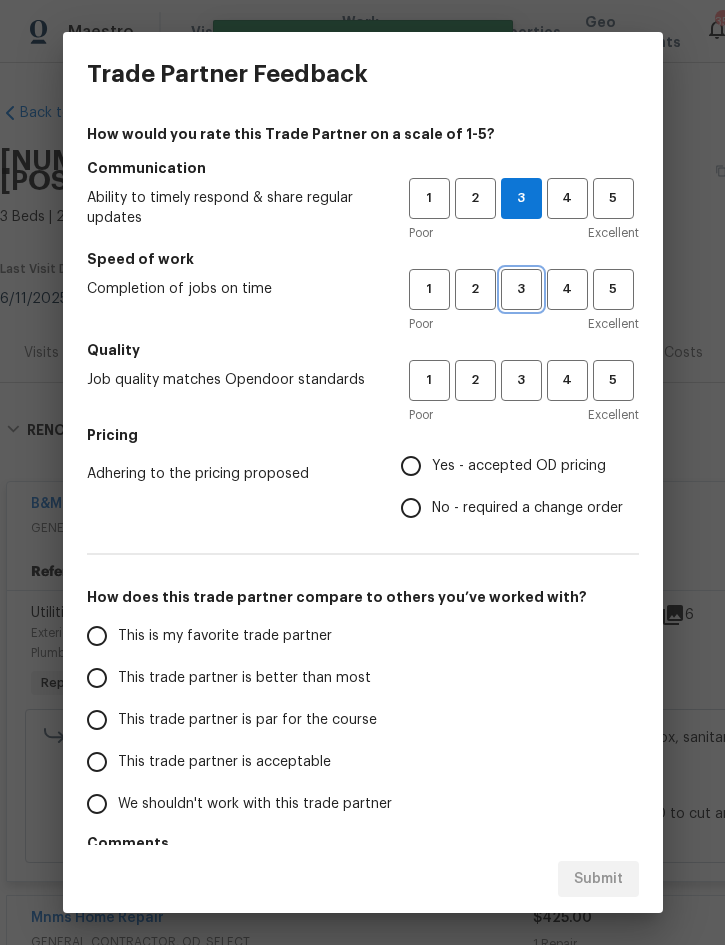 click on "3" at bounding box center (521, 289) 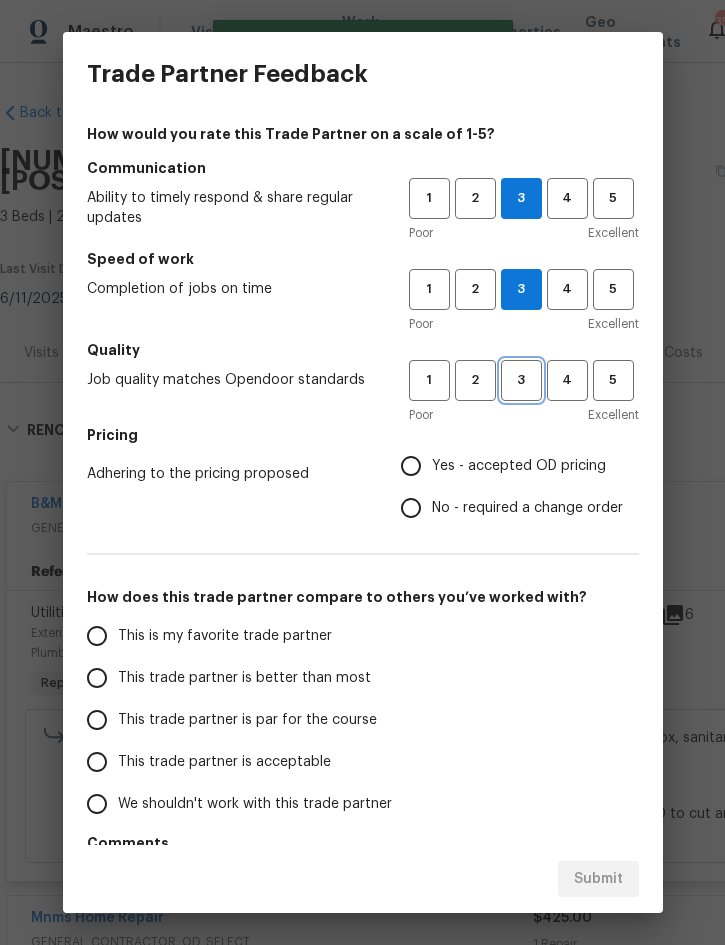 click on "3" at bounding box center (521, 380) 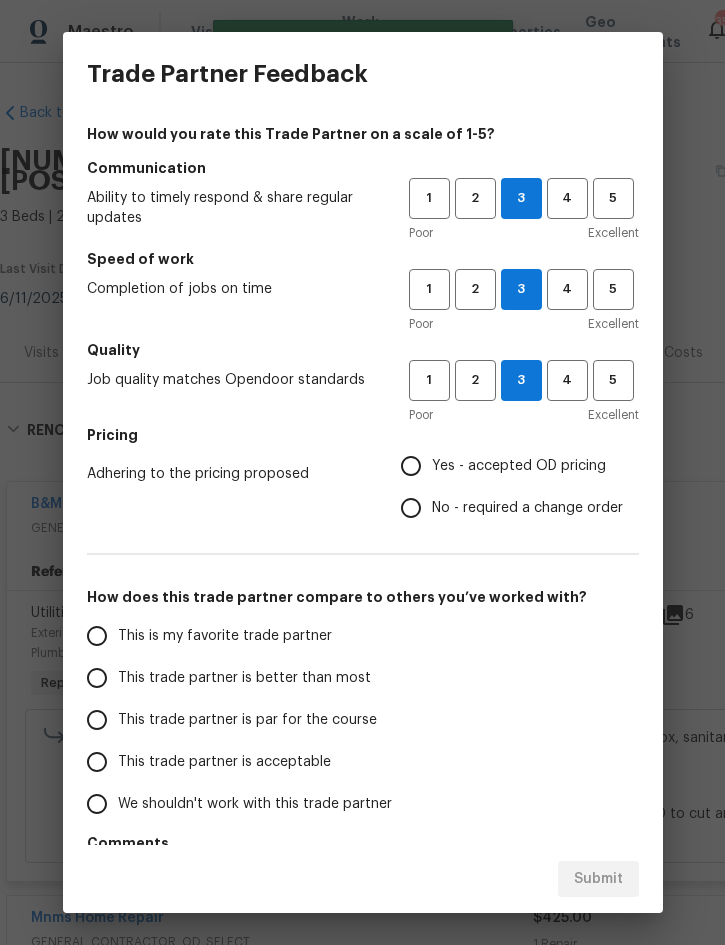 click on "Yes - accepted OD pricing" at bounding box center [519, 466] 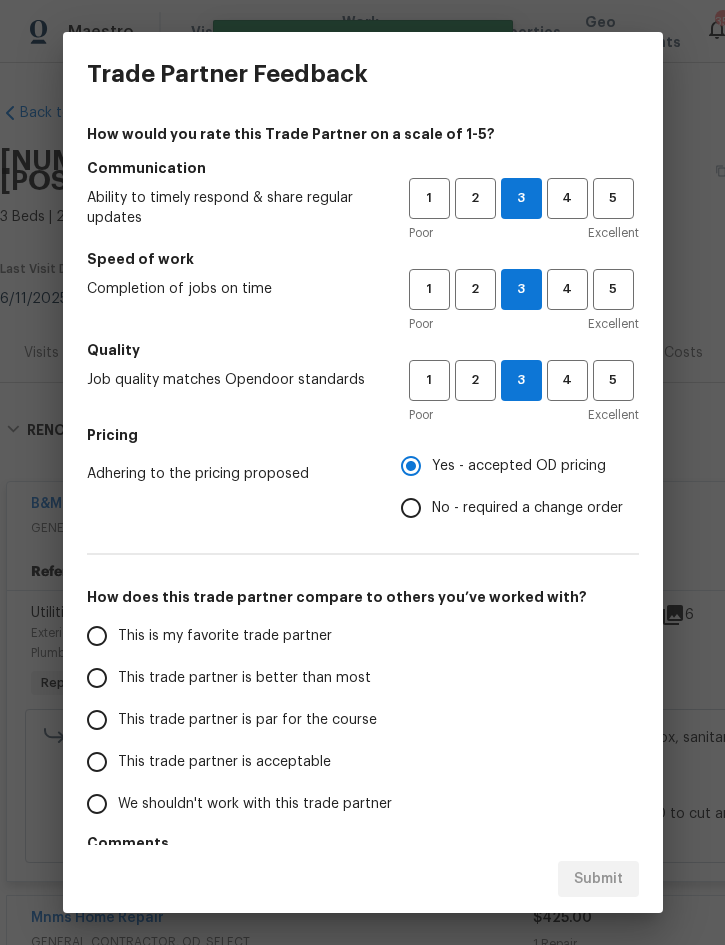 click on "This trade partner is better than most" at bounding box center (244, 678) 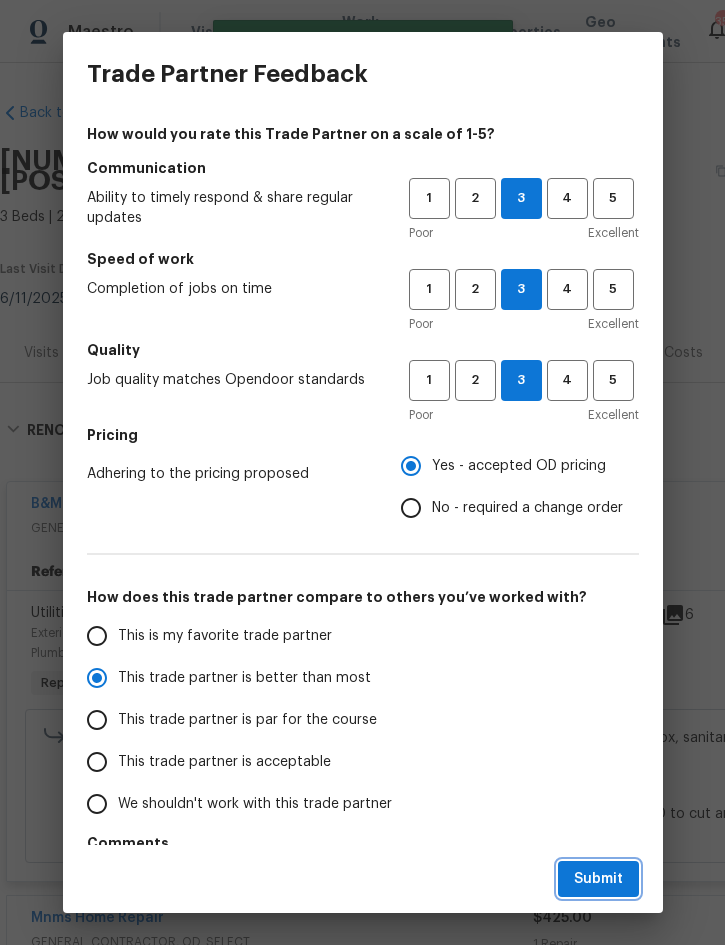 click on "Submit" at bounding box center [598, 879] 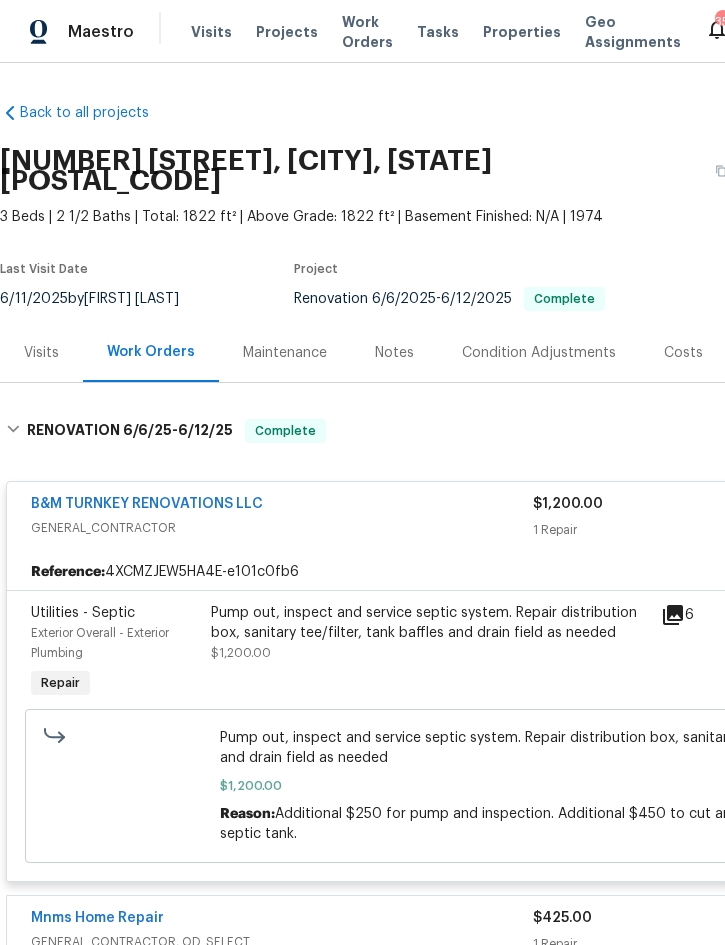 scroll, scrollTop: 0, scrollLeft: 0, axis: both 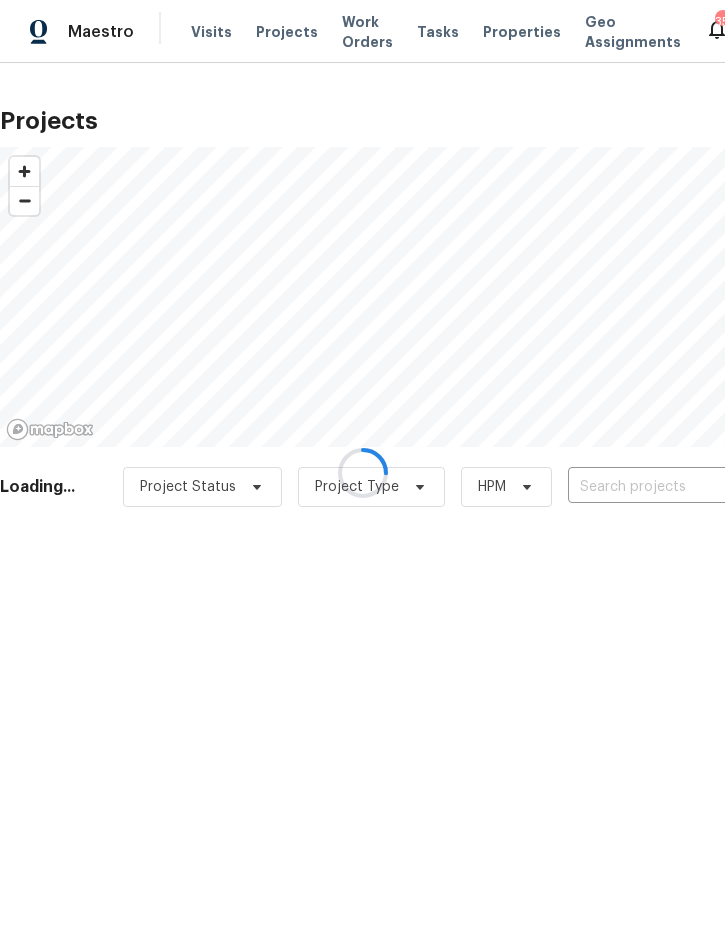 click at bounding box center (682, 487) 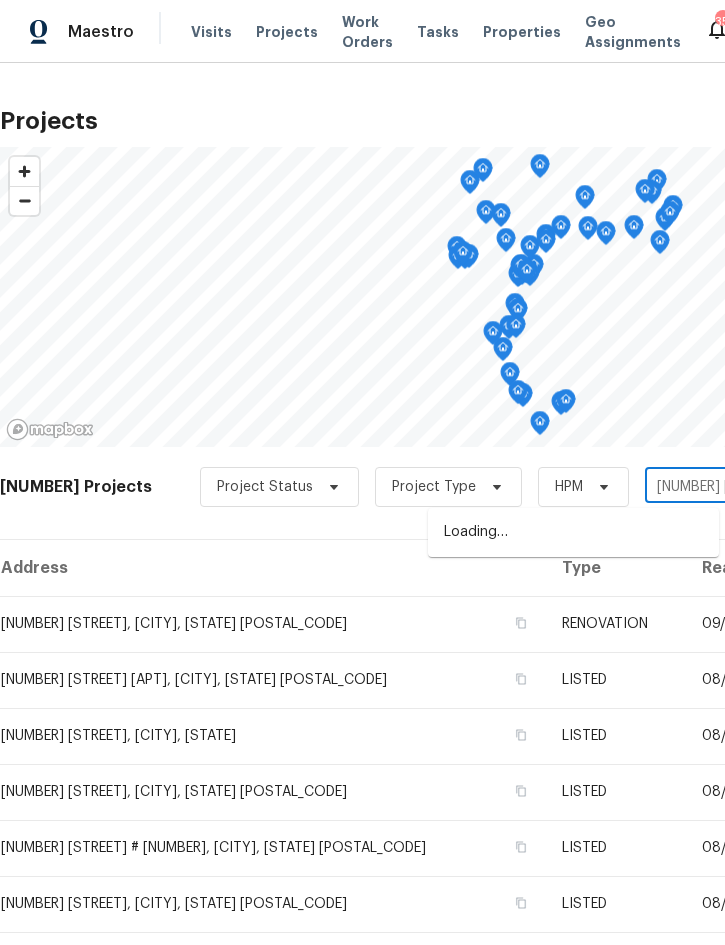 type on "3010 pine" 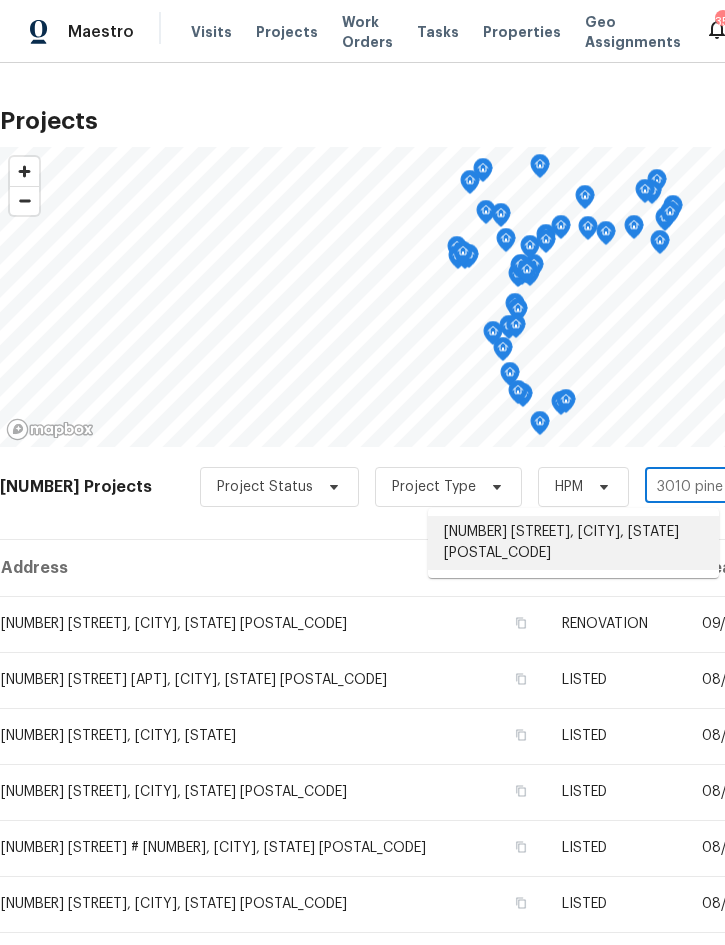 click on "[NUMBER] [STREET], [CITY], [STATE] [POSTAL_CODE]" at bounding box center (573, 543) 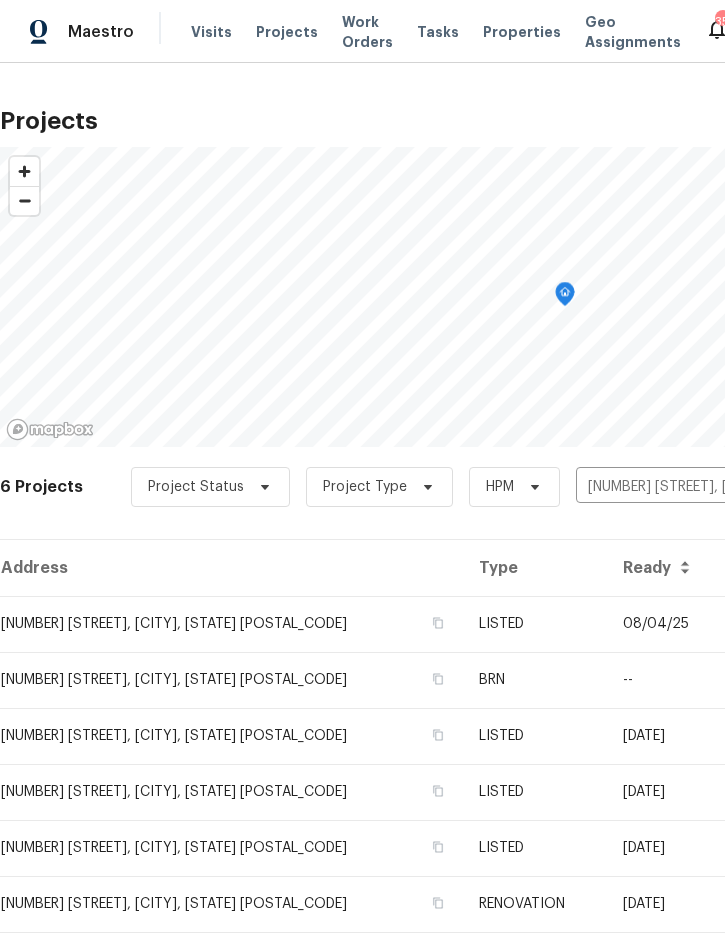 click on "LISTED" at bounding box center (535, 624) 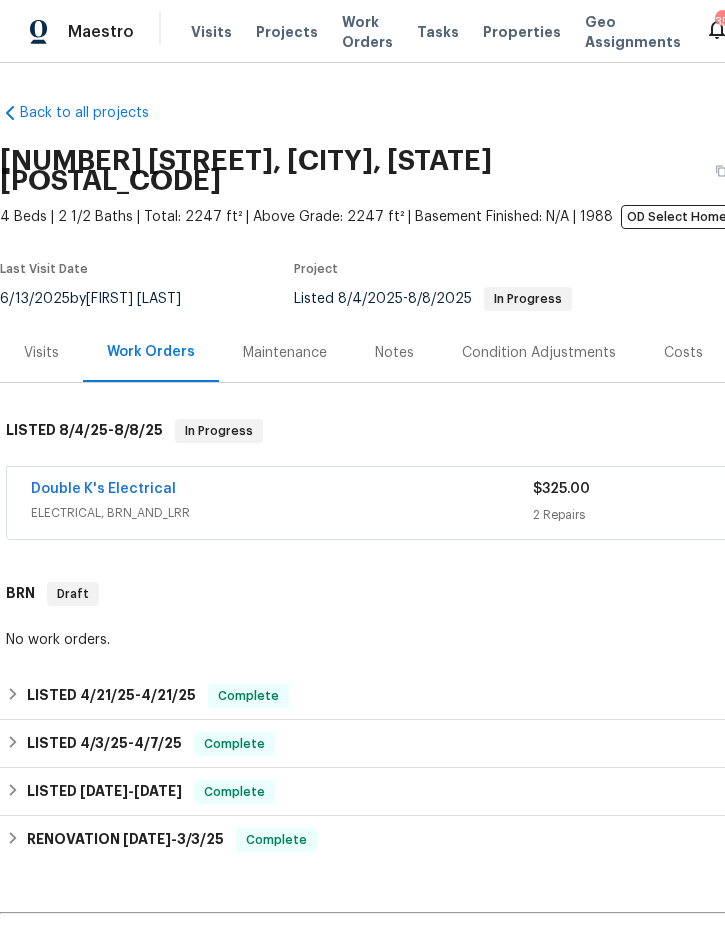 scroll, scrollTop: 0, scrollLeft: 0, axis: both 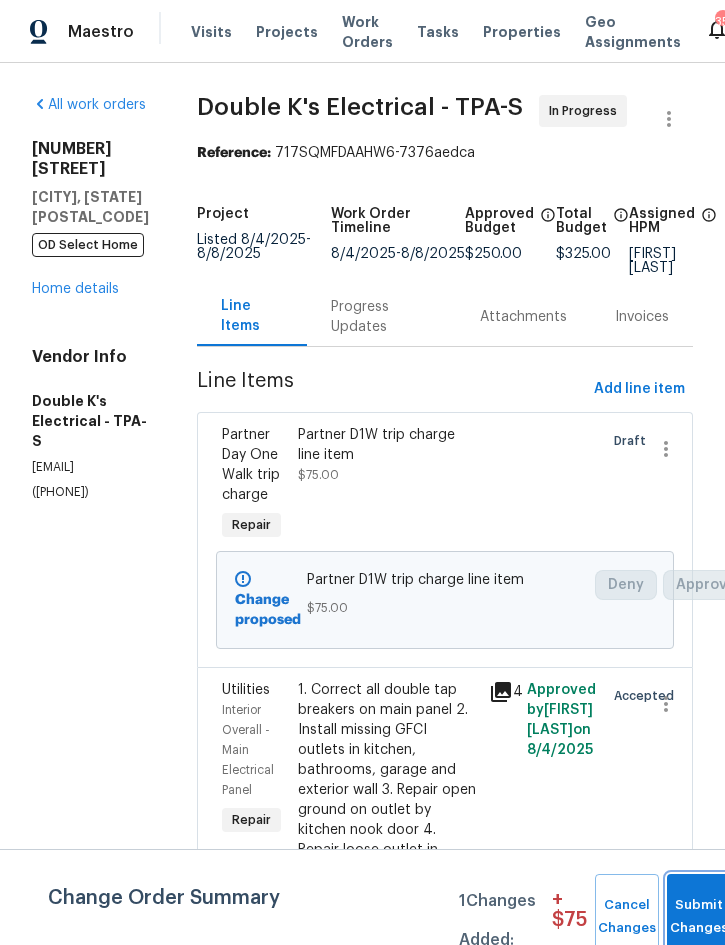 click on "Submit Changes" at bounding box center (699, 917) 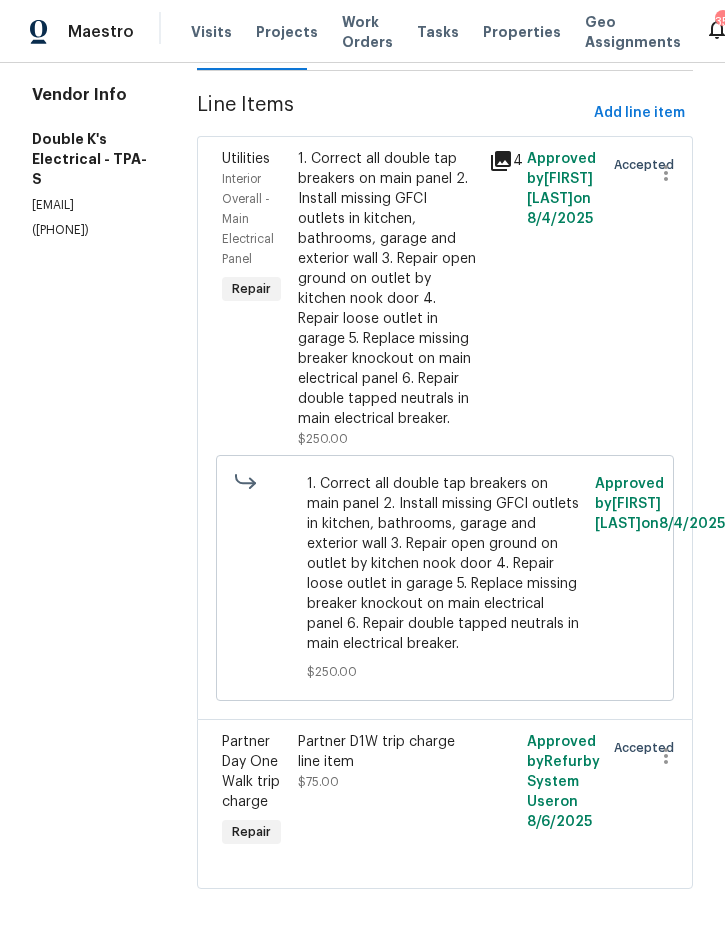 scroll, scrollTop: 328, scrollLeft: 0, axis: vertical 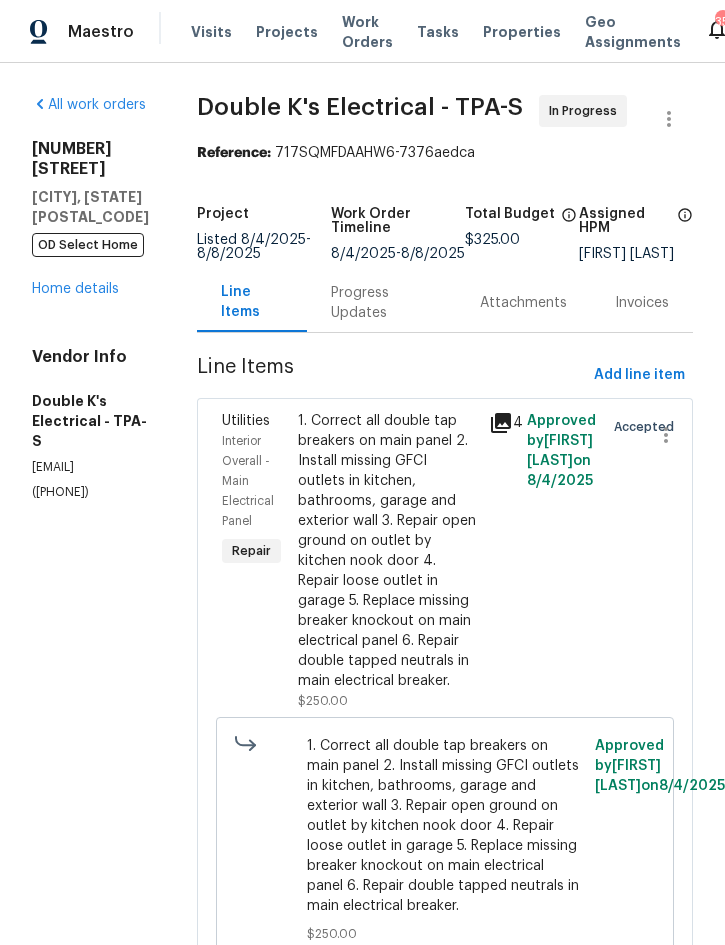 click on "Progress Updates" at bounding box center (381, 303) 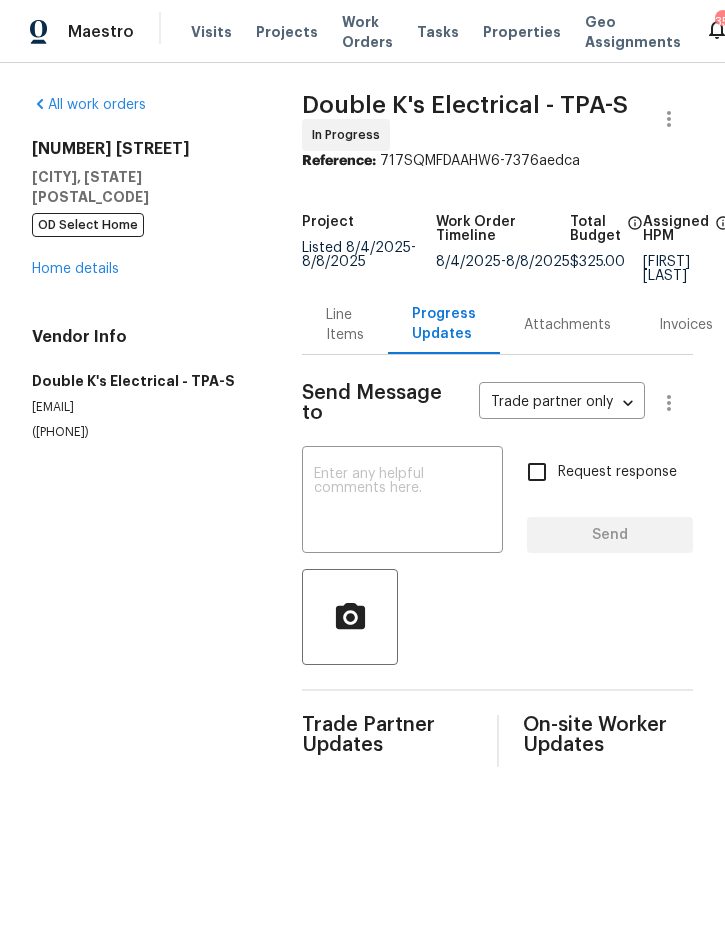 click on "Line Items" at bounding box center (345, 325) 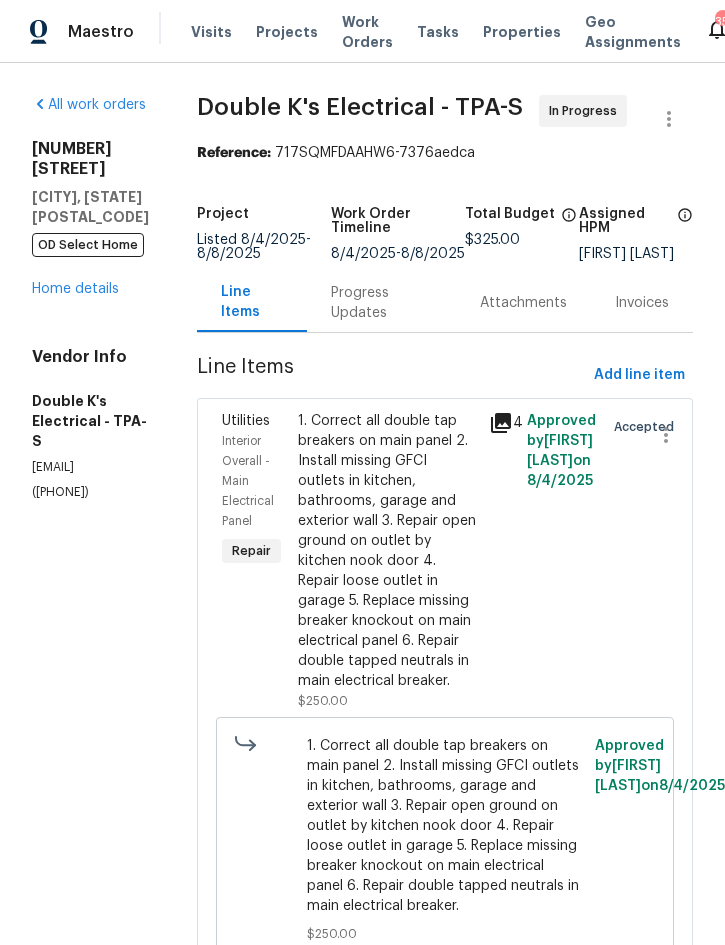 click on "Home details" at bounding box center [75, 289] 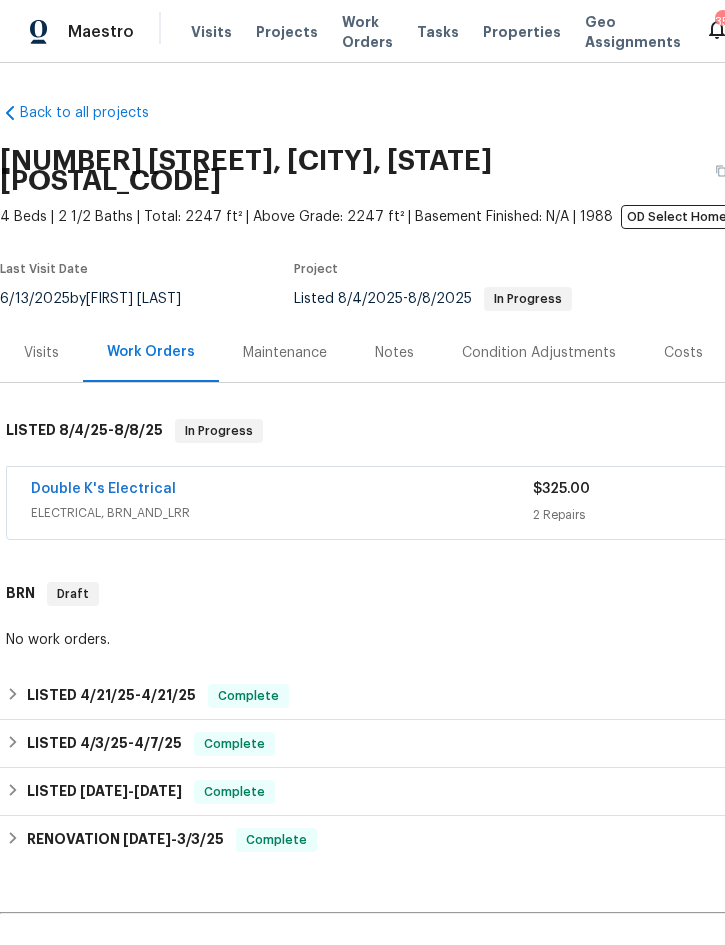 click on "[CITY] [NAME] [NAME]" at bounding box center (362, 31) 